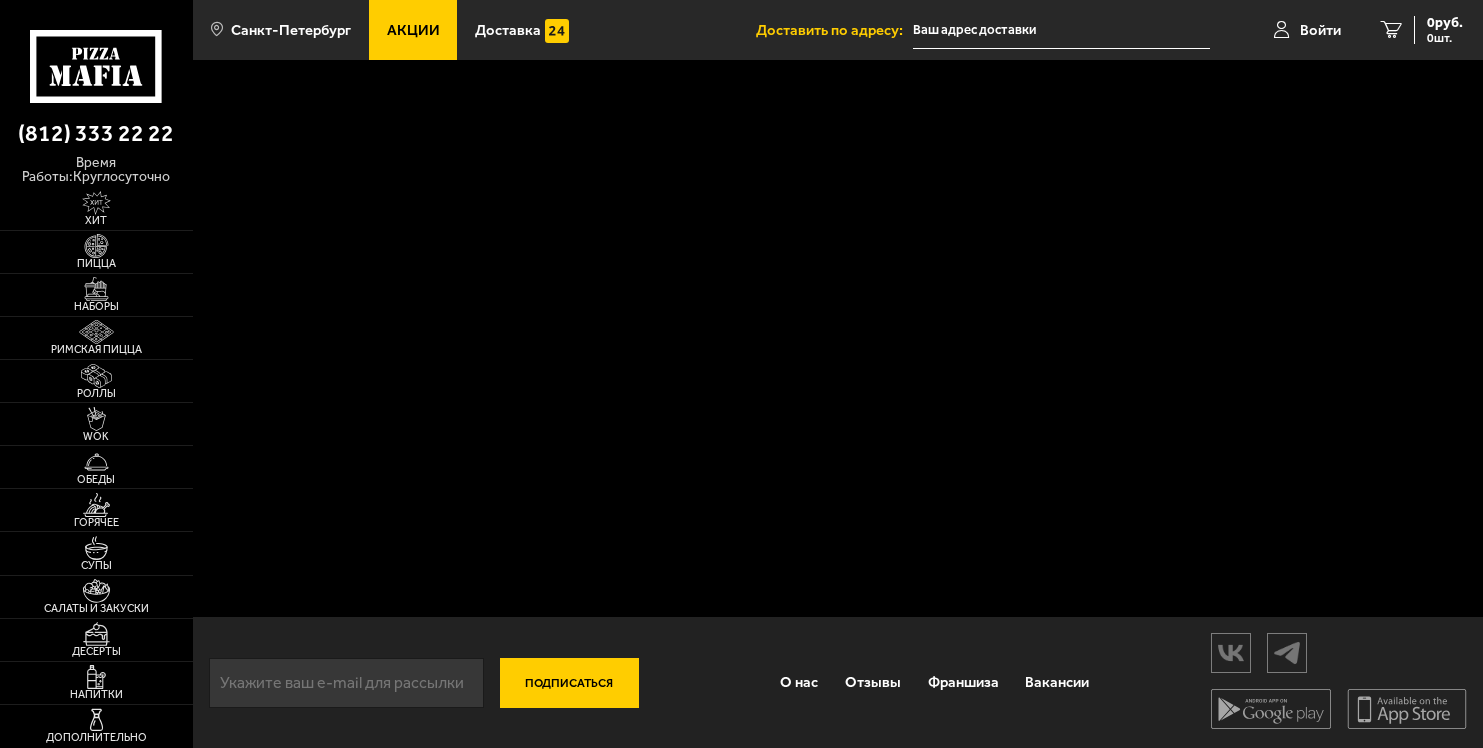 scroll, scrollTop: 0, scrollLeft: 0, axis: both 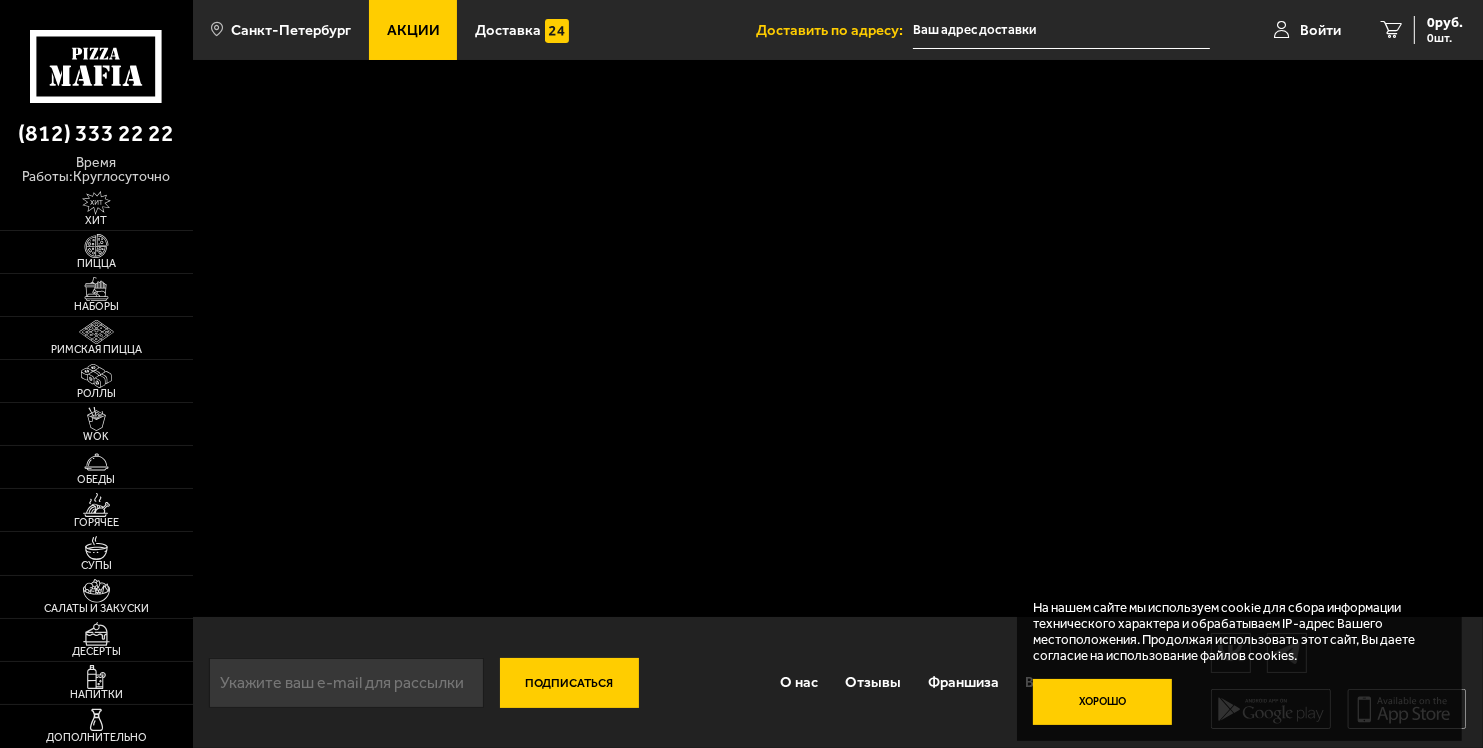 click on "Хорошо" at bounding box center [1102, 702] 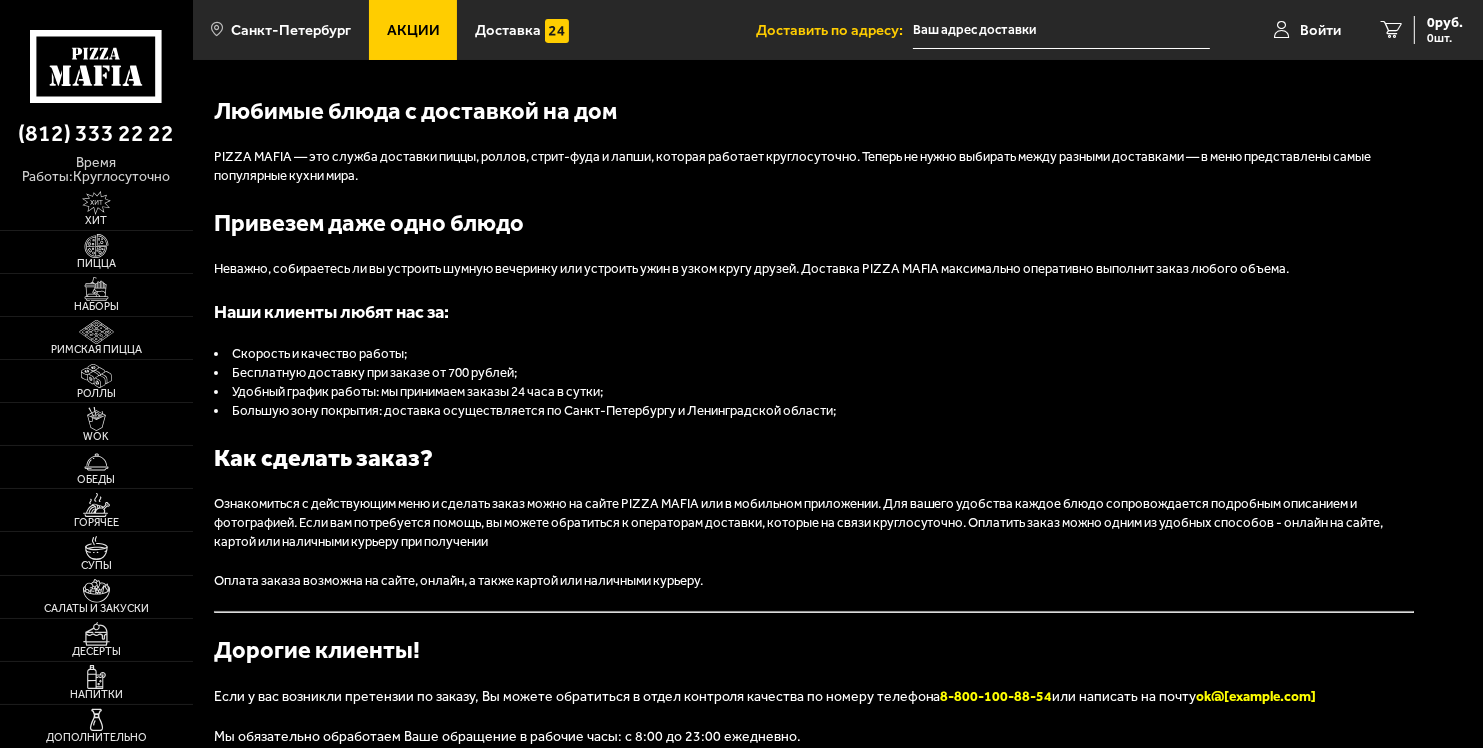 scroll, scrollTop: 0, scrollLeft: 0, axis: both 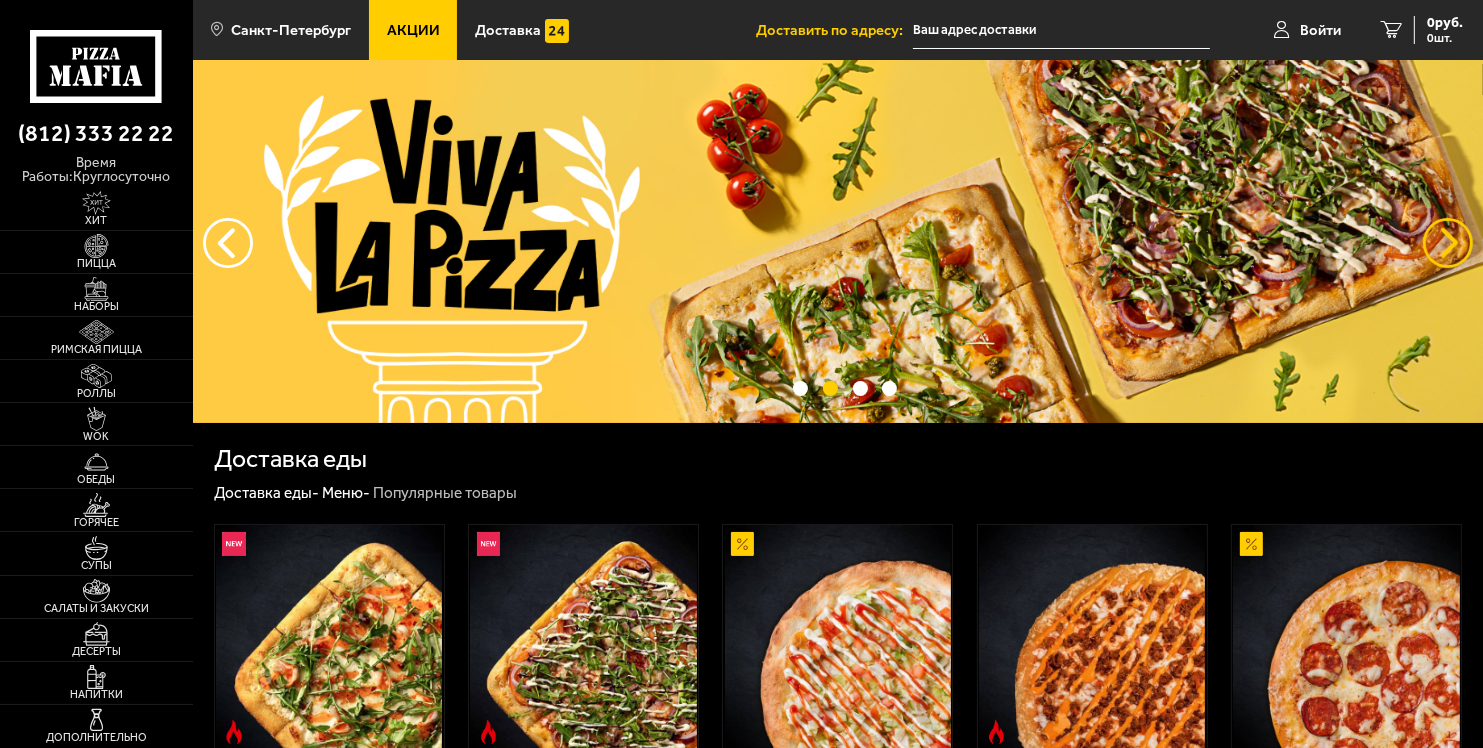click at bounding box center (1448, 243) 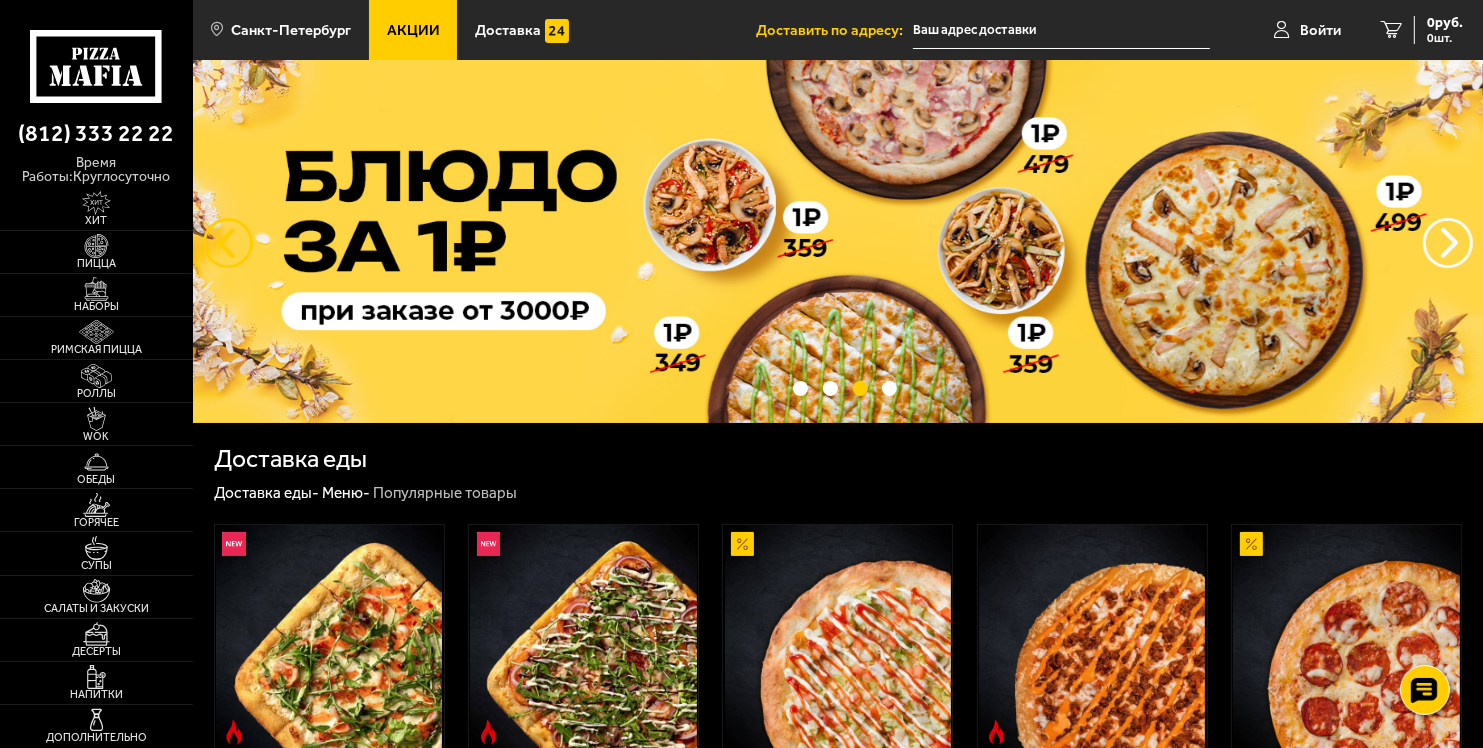 click at bounding box center (228, 243) 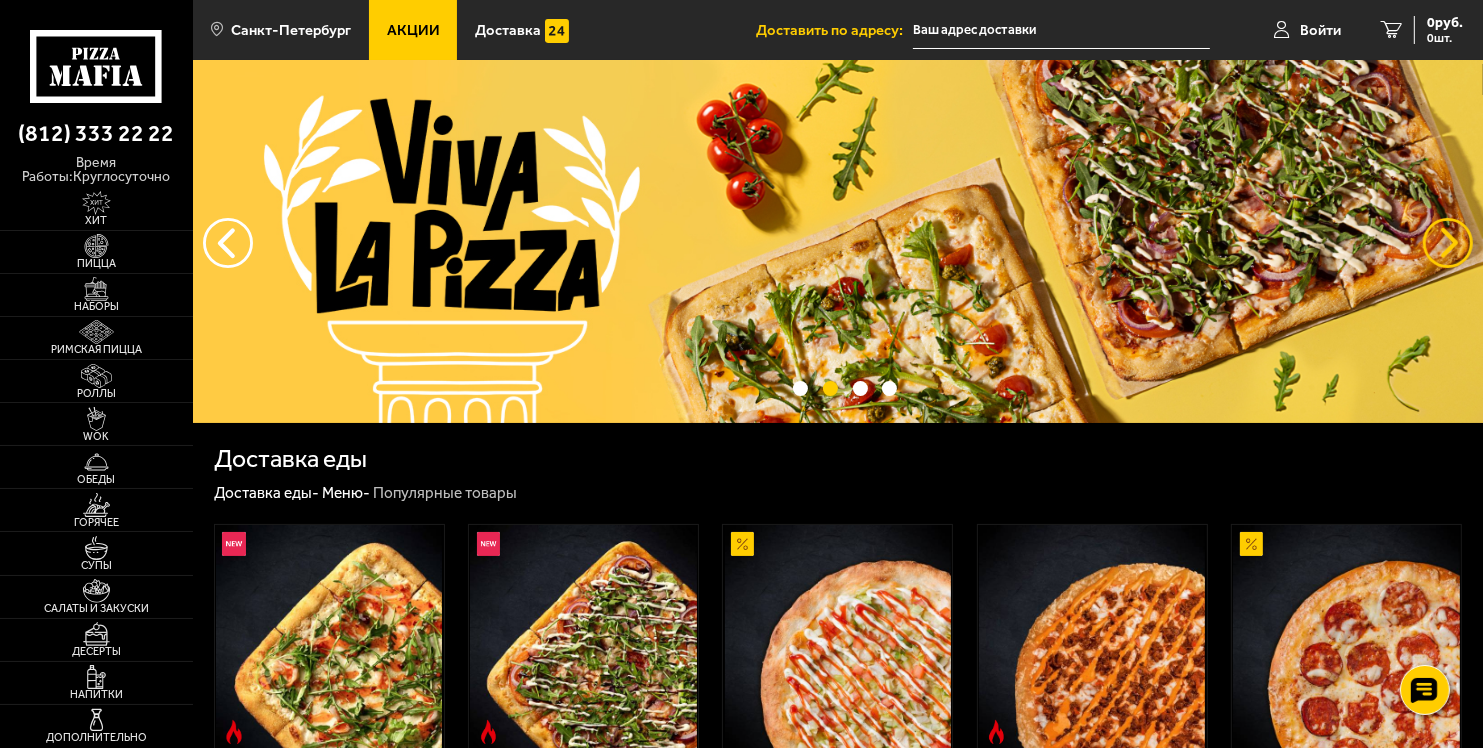 click at bounding box center (1448, 243) 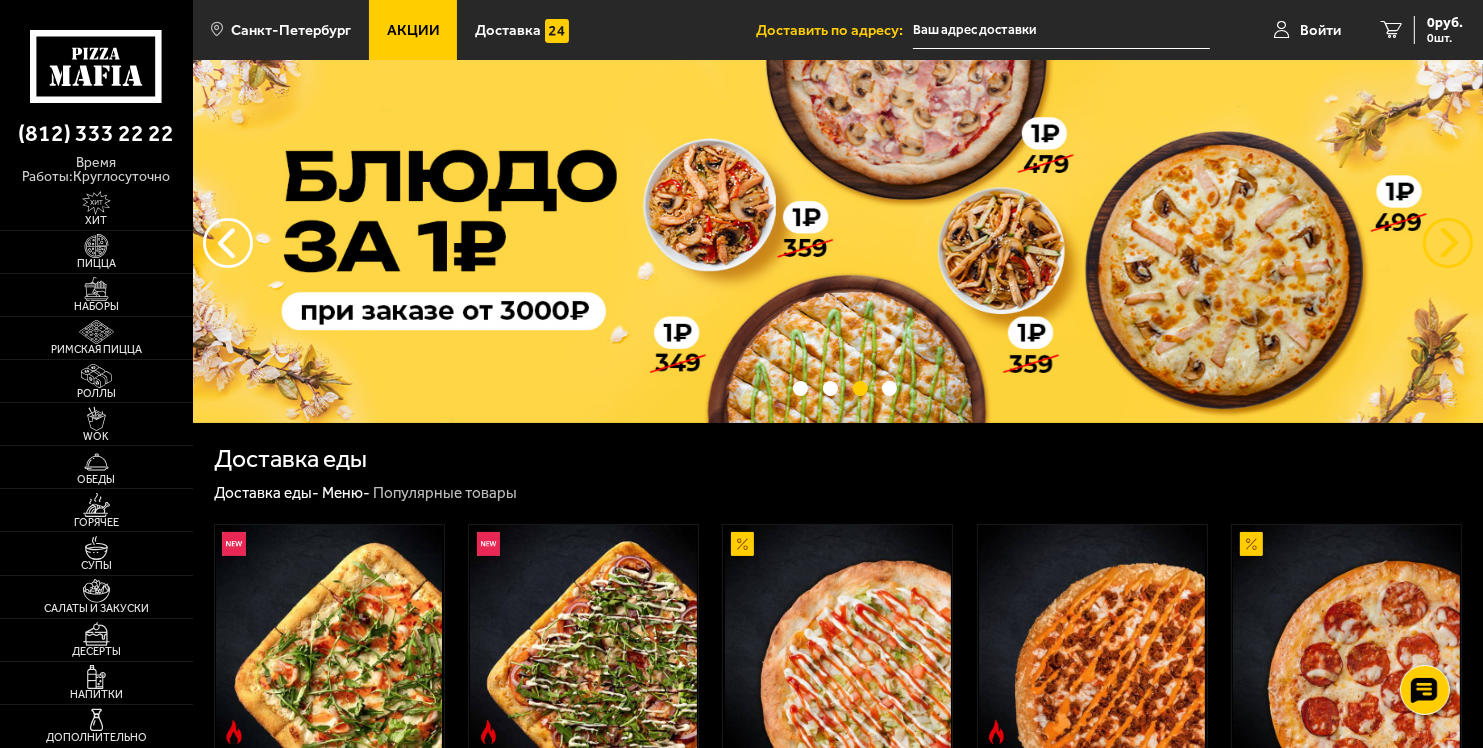 click at bounding box center [1448, 243] 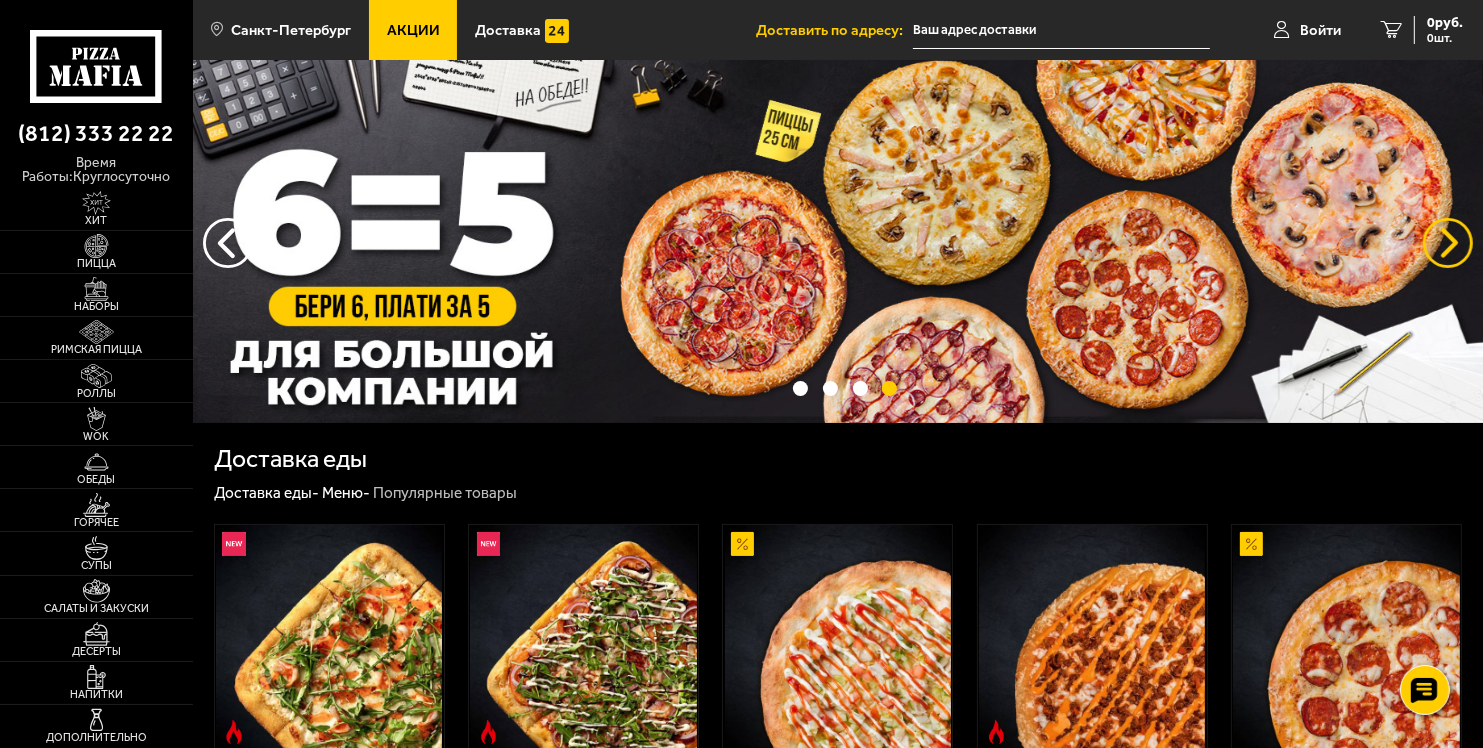 click at bounding box center (1448, 243) 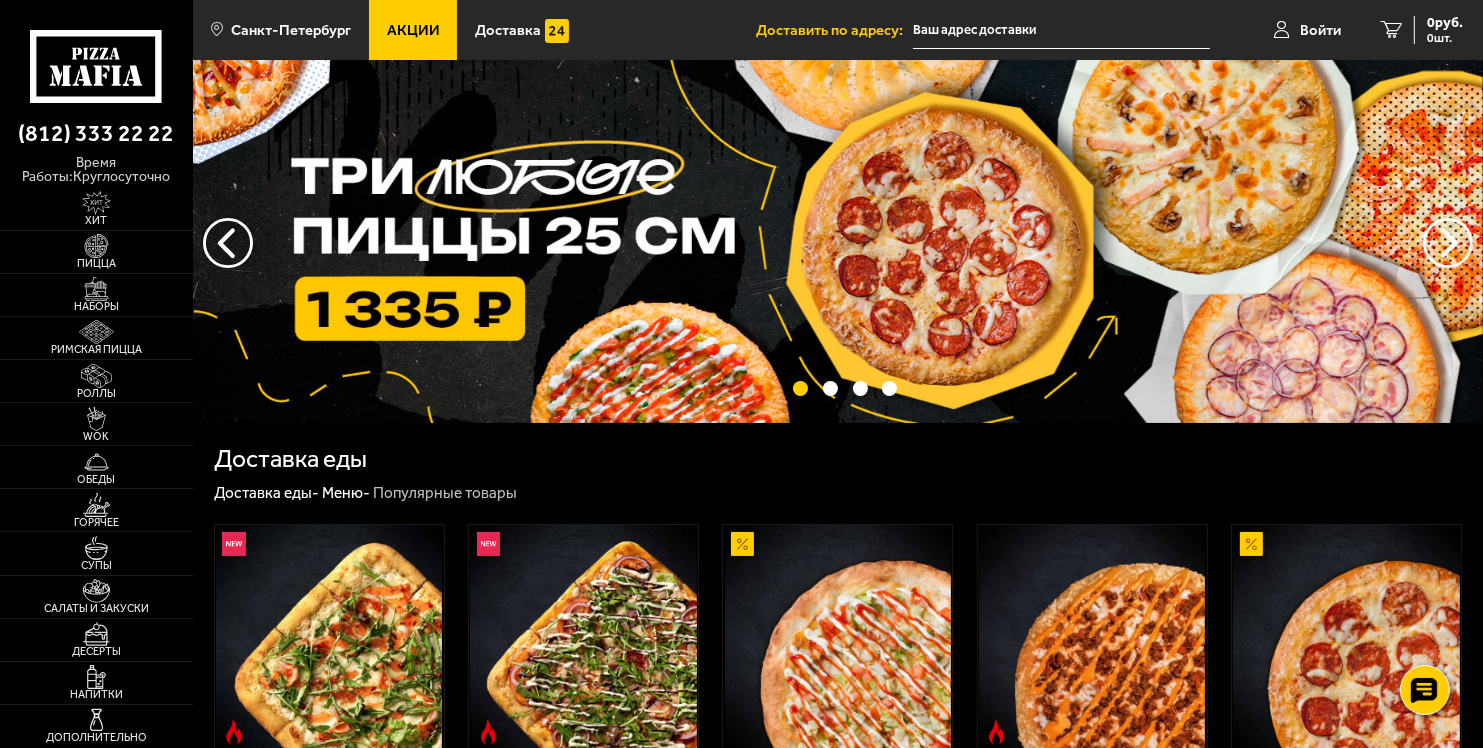 click at bounding box center [838, 241] 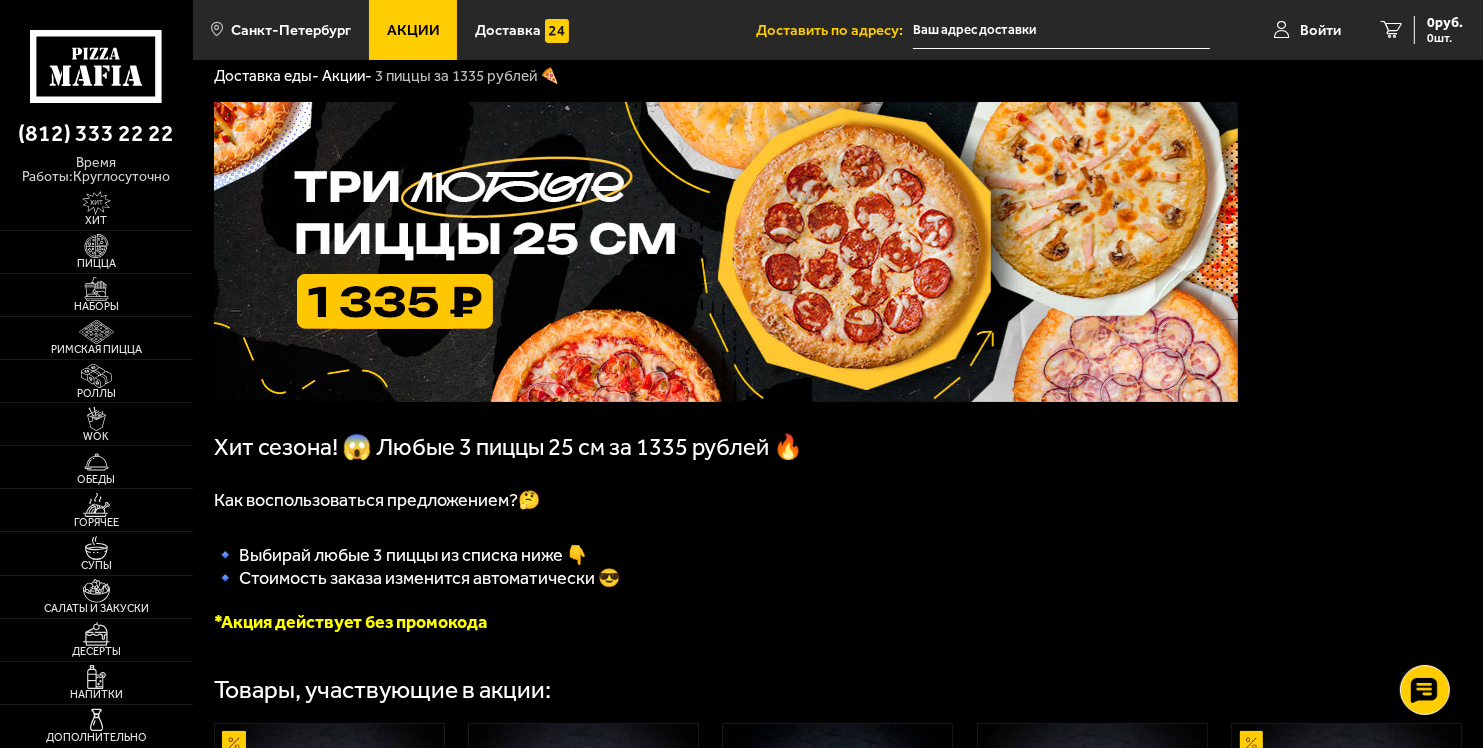 scroll, scrollTop: 0, scrollLeft: 0, axis: both 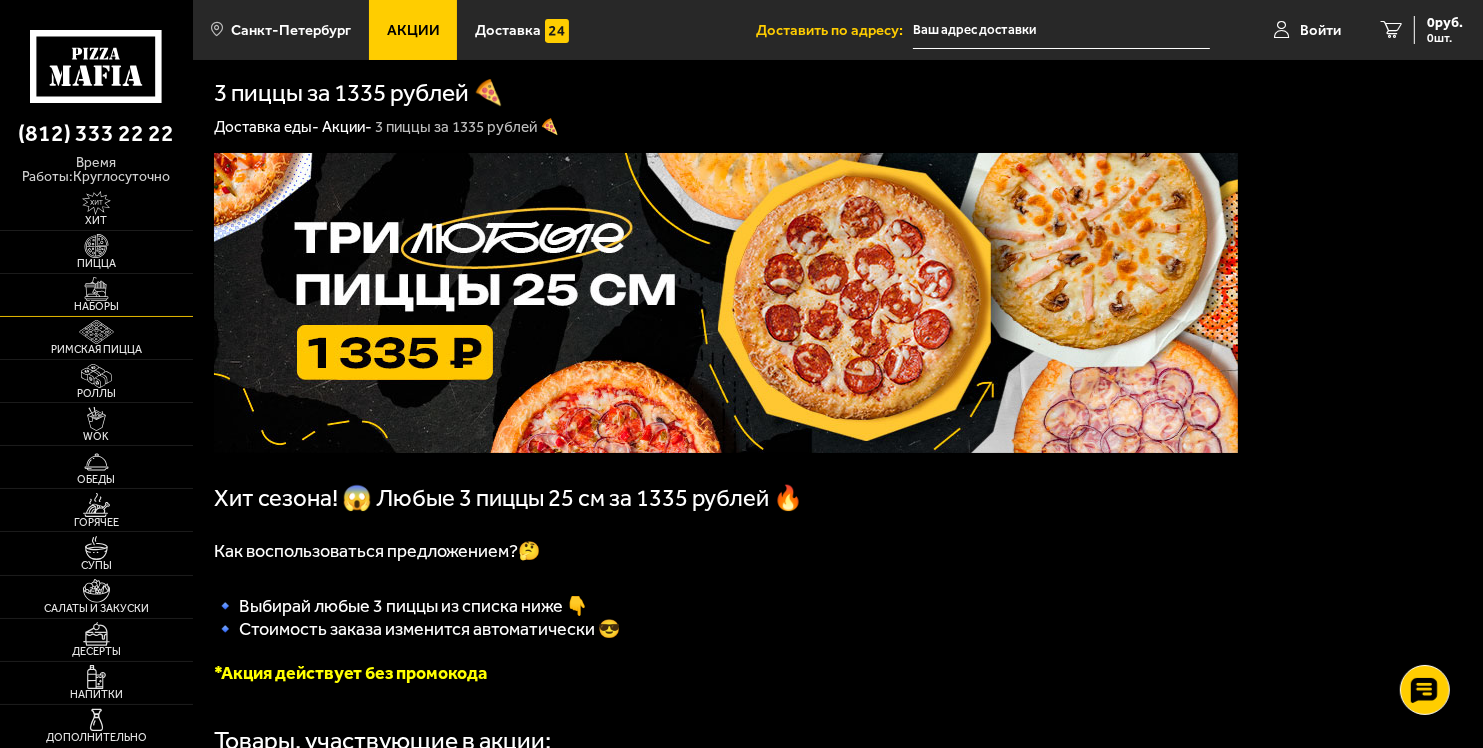 click at bounding box center [96, 289] 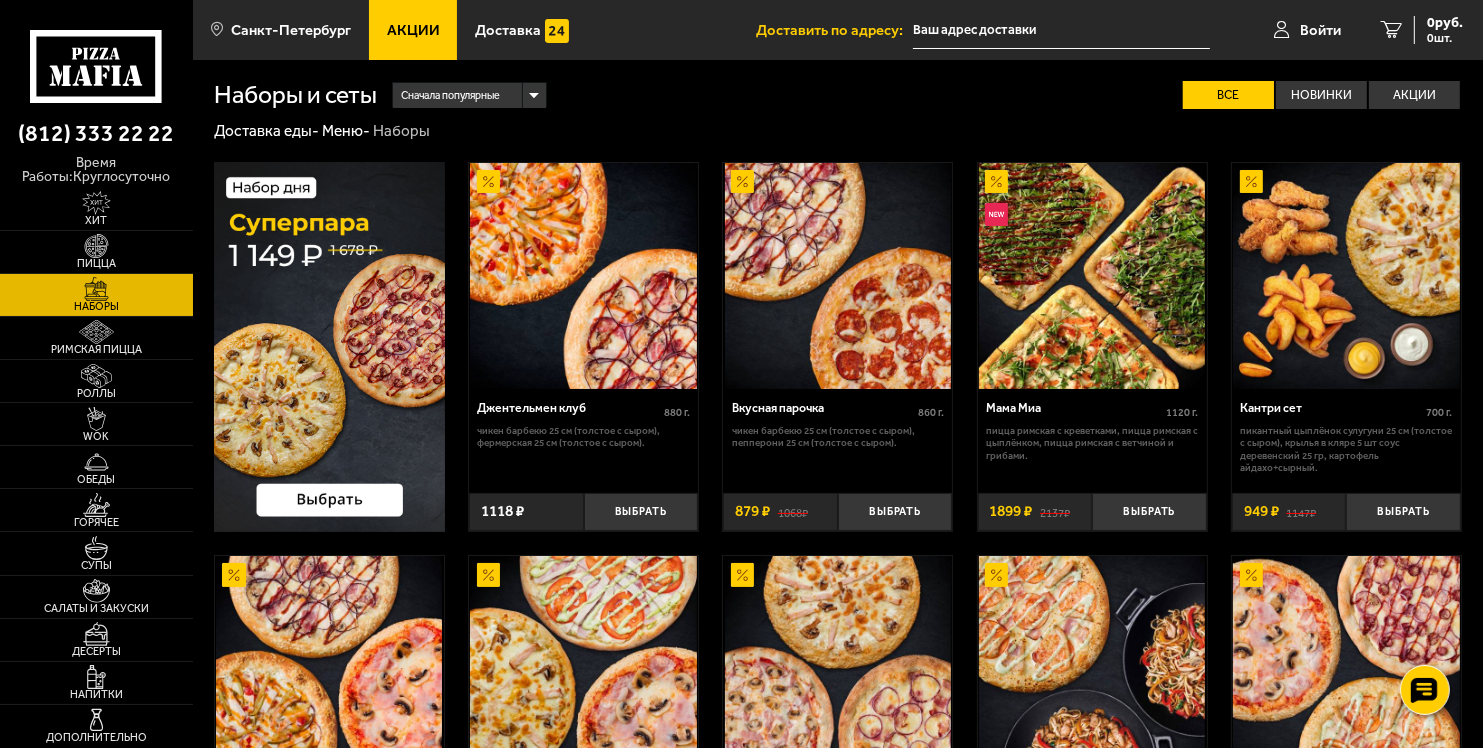 click at bounding box center [329, 347] 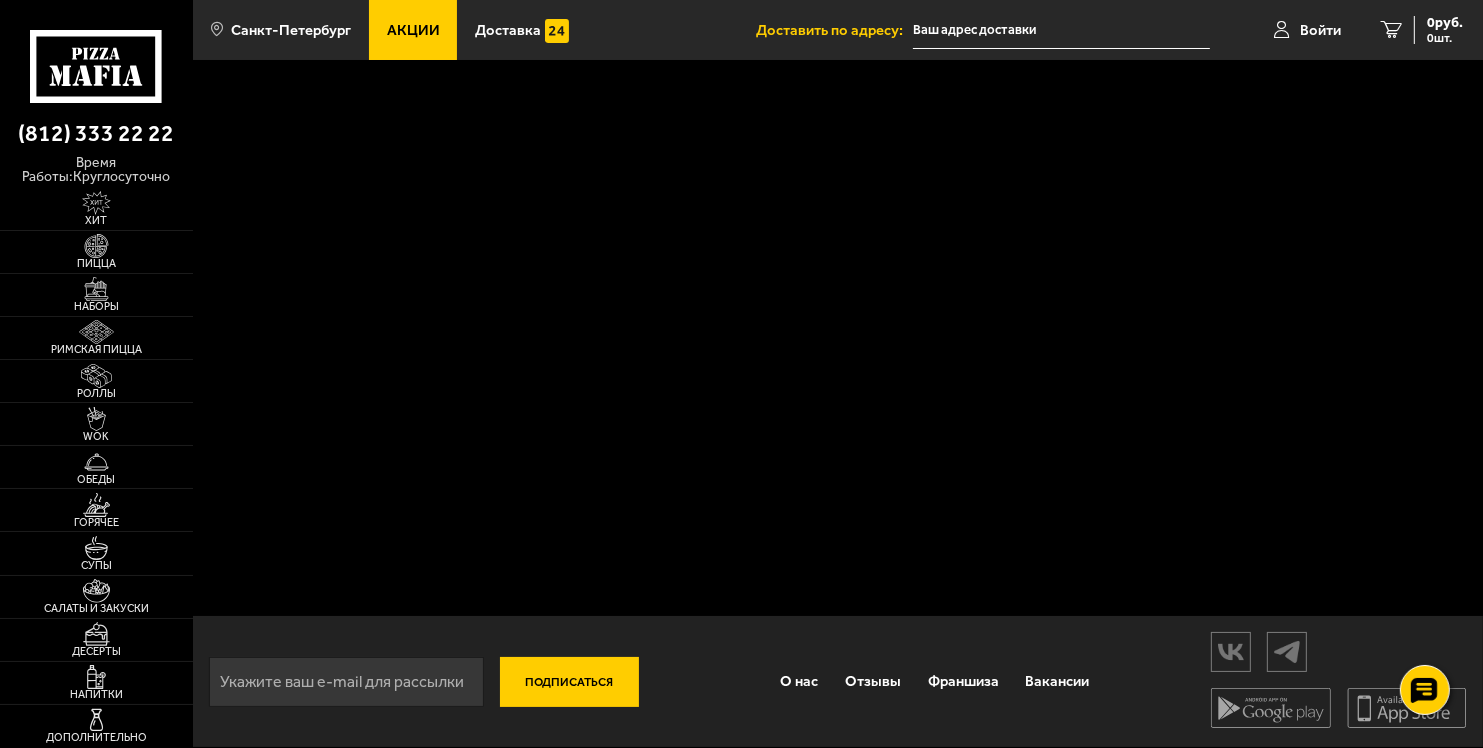 scroll, scrollTop: 0, scrollLeft: 0, axis: both 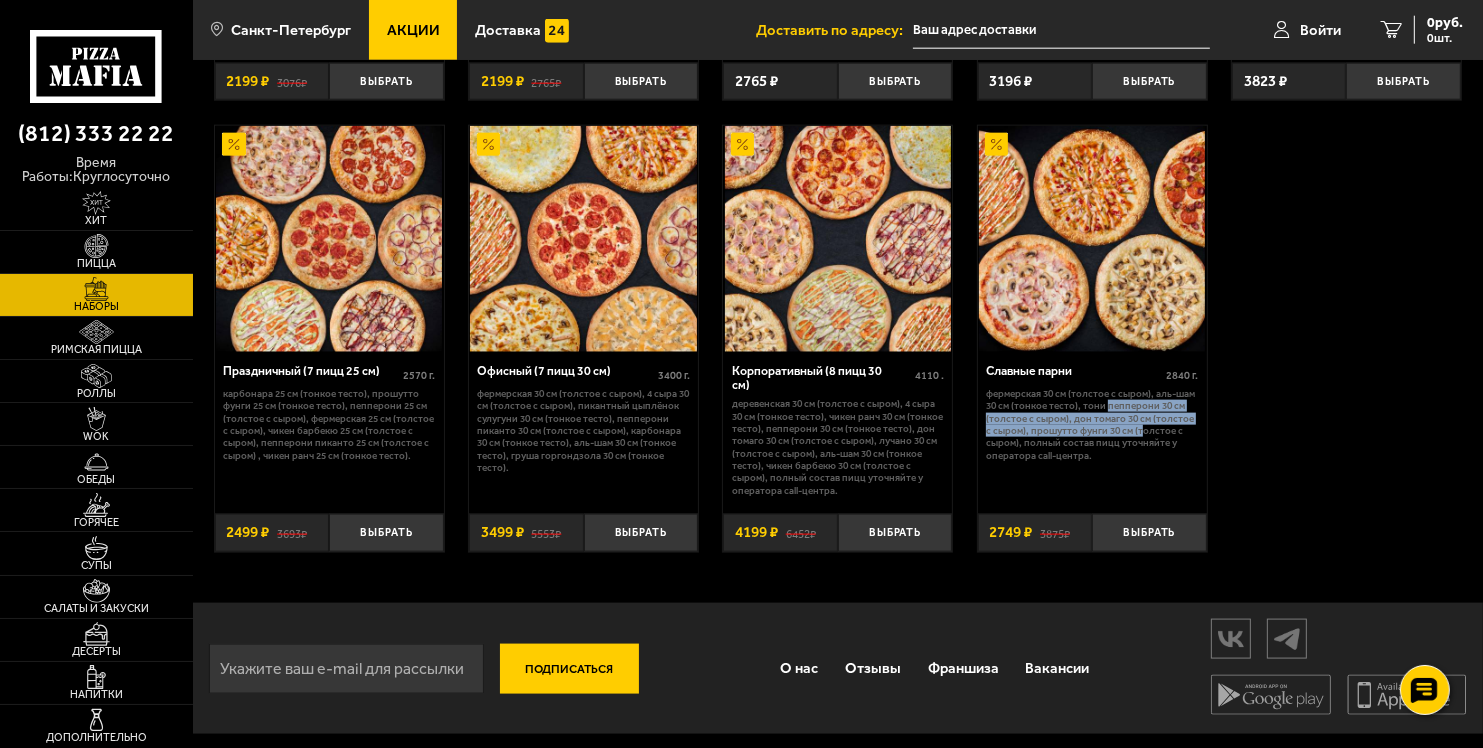drag, startPoint x: 1133, startPoint y: 434, endPoint x: 1104, endPoint y: 412, distance: 36.40055 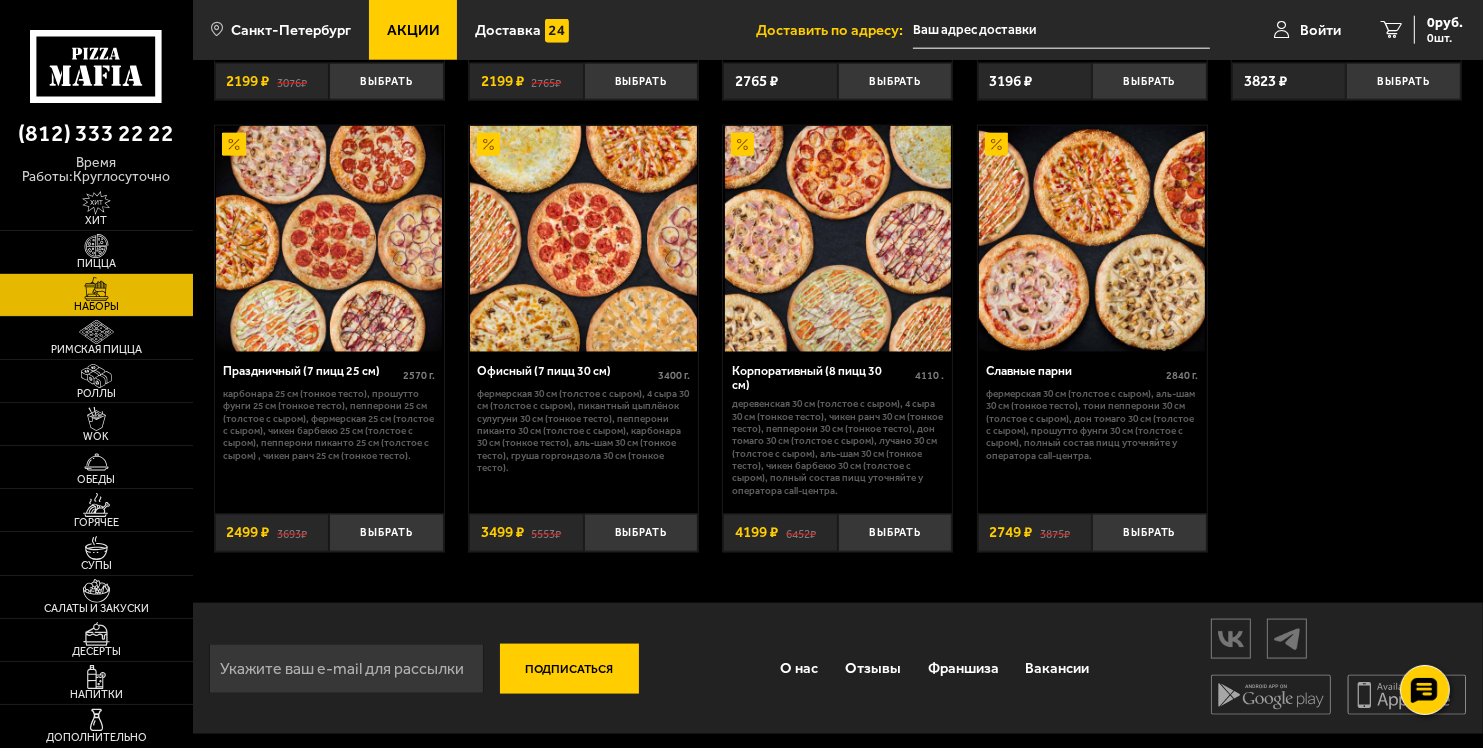 click on "Фермерская 30 см (толстое с сыром), Аль-Шам 30 см (тонкое тесто), Тони Пепперони 30 см (толстое с сыром), Дон Томаго 30 см (толстое с сыром), Прошутто Фунги 30 см (толстое с сыром), Полный состав пицц уточняйте у оператора call-центра." at bounding box center (1092, 425) 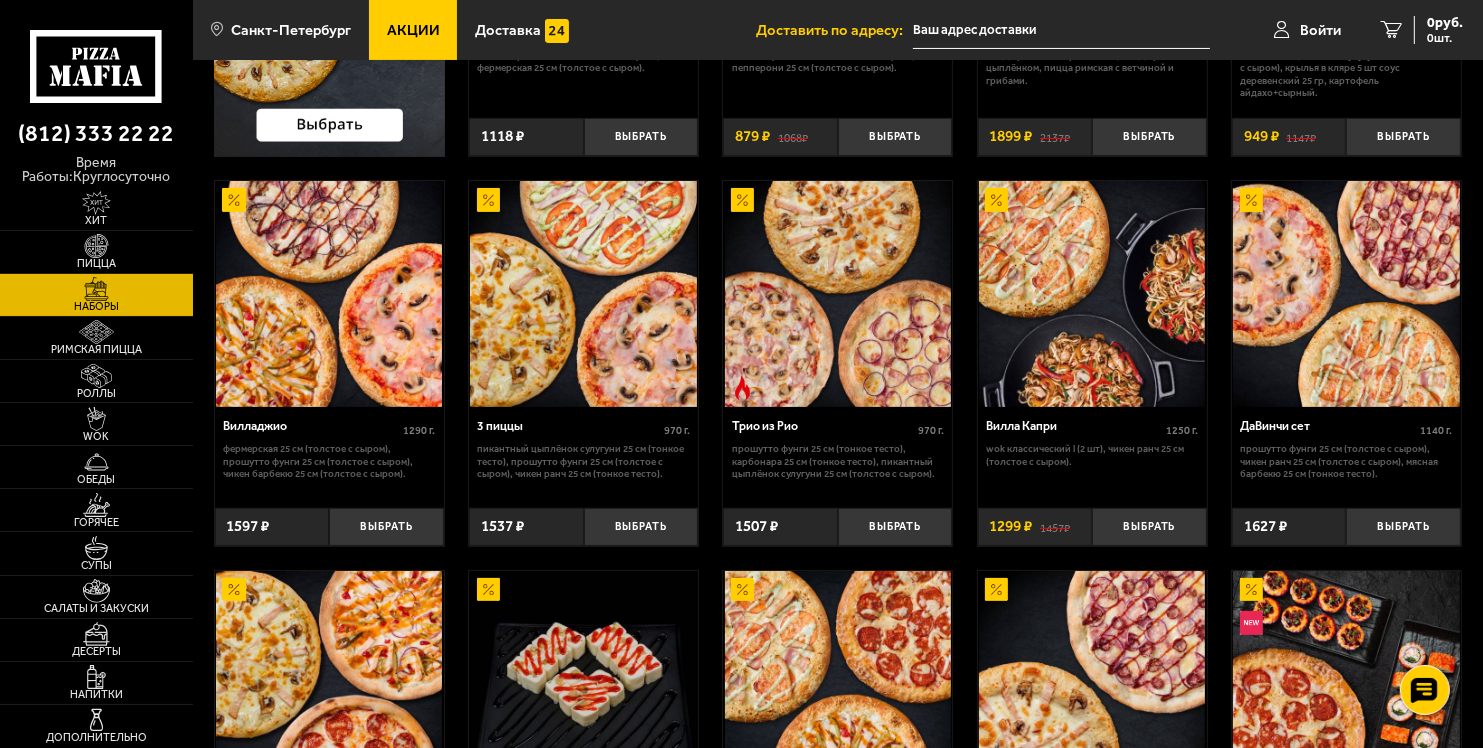 scroll, scrollTop: 400, scrollLeft: 0, axis: vertical 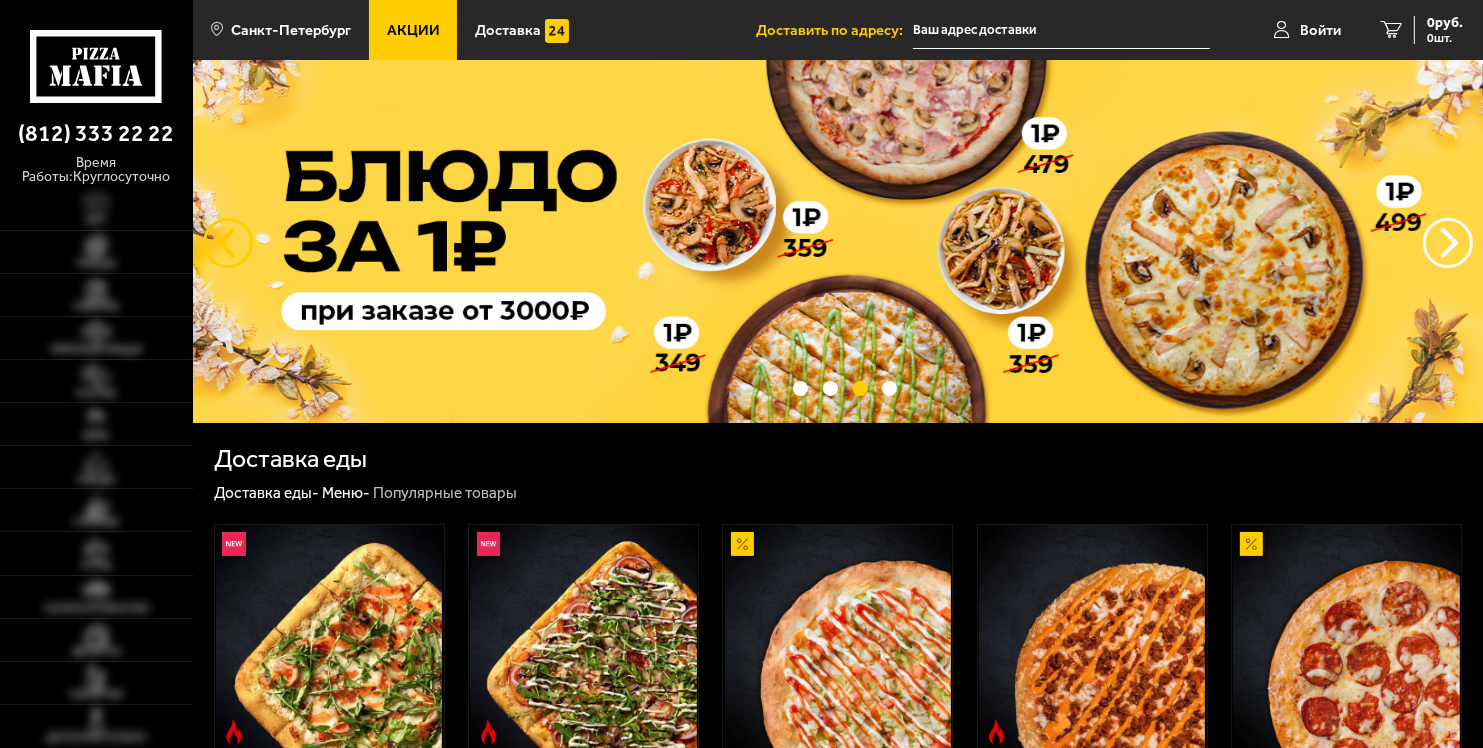 click at bounding box center [228, 243] 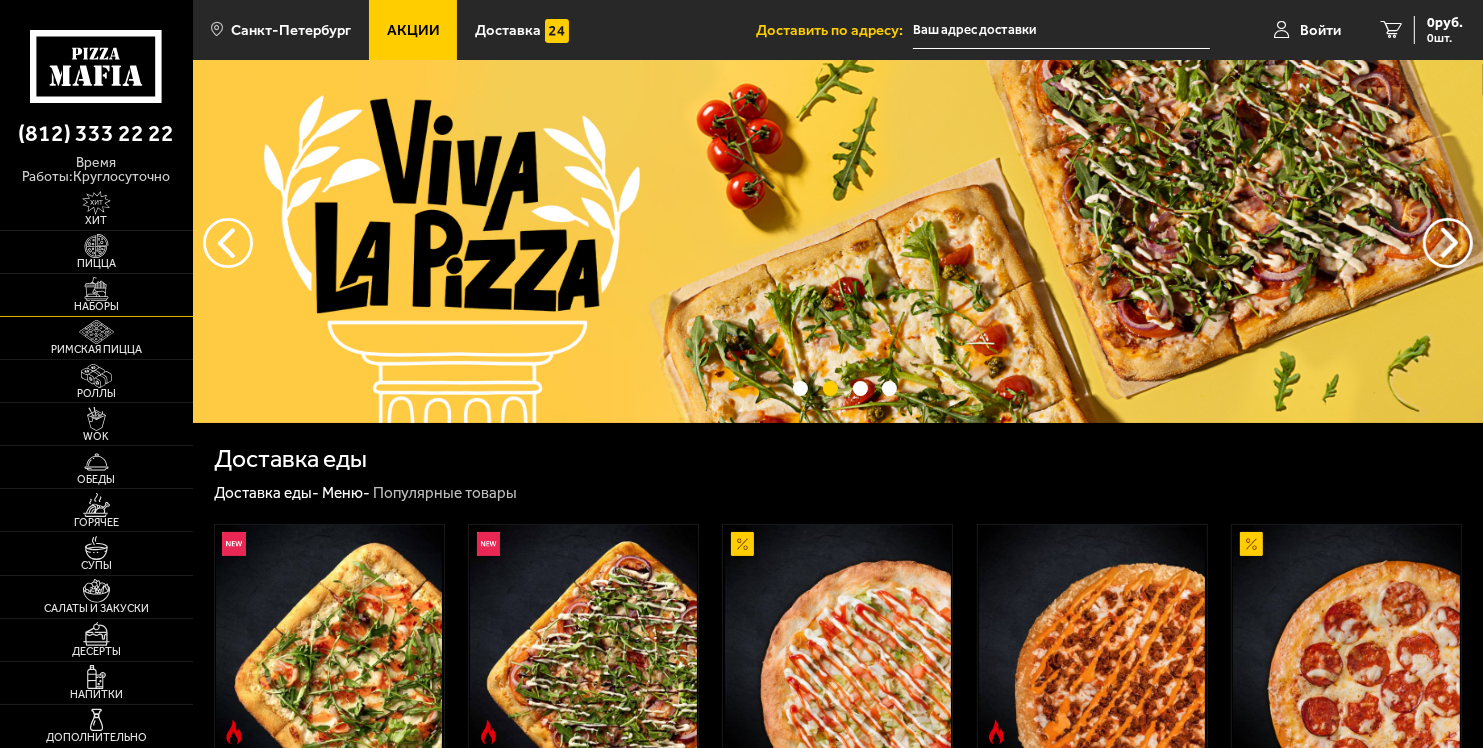 click on "Наборы" at bounding box center (96, 295) 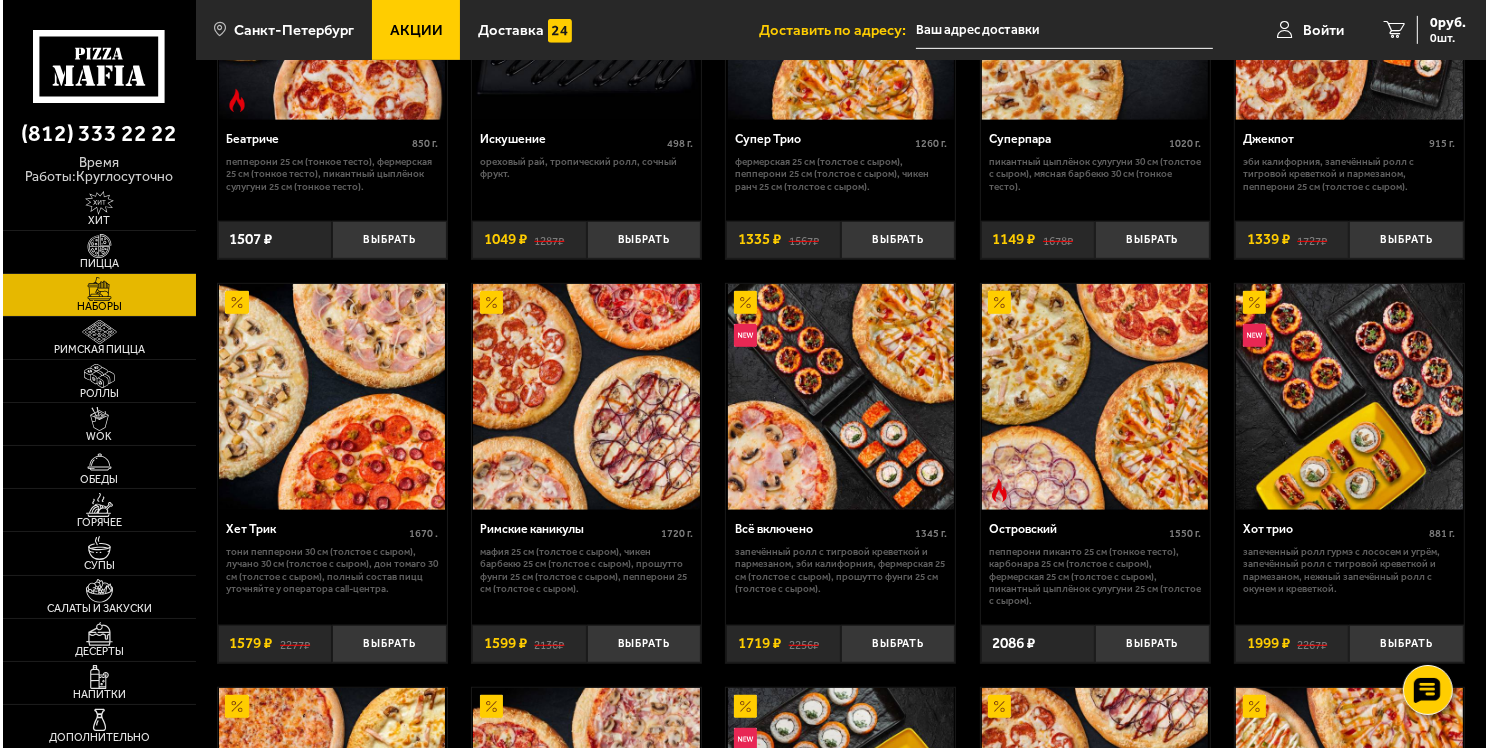 scroll, scrollTop: 1100, scrollLeft: 0, axis: vertical 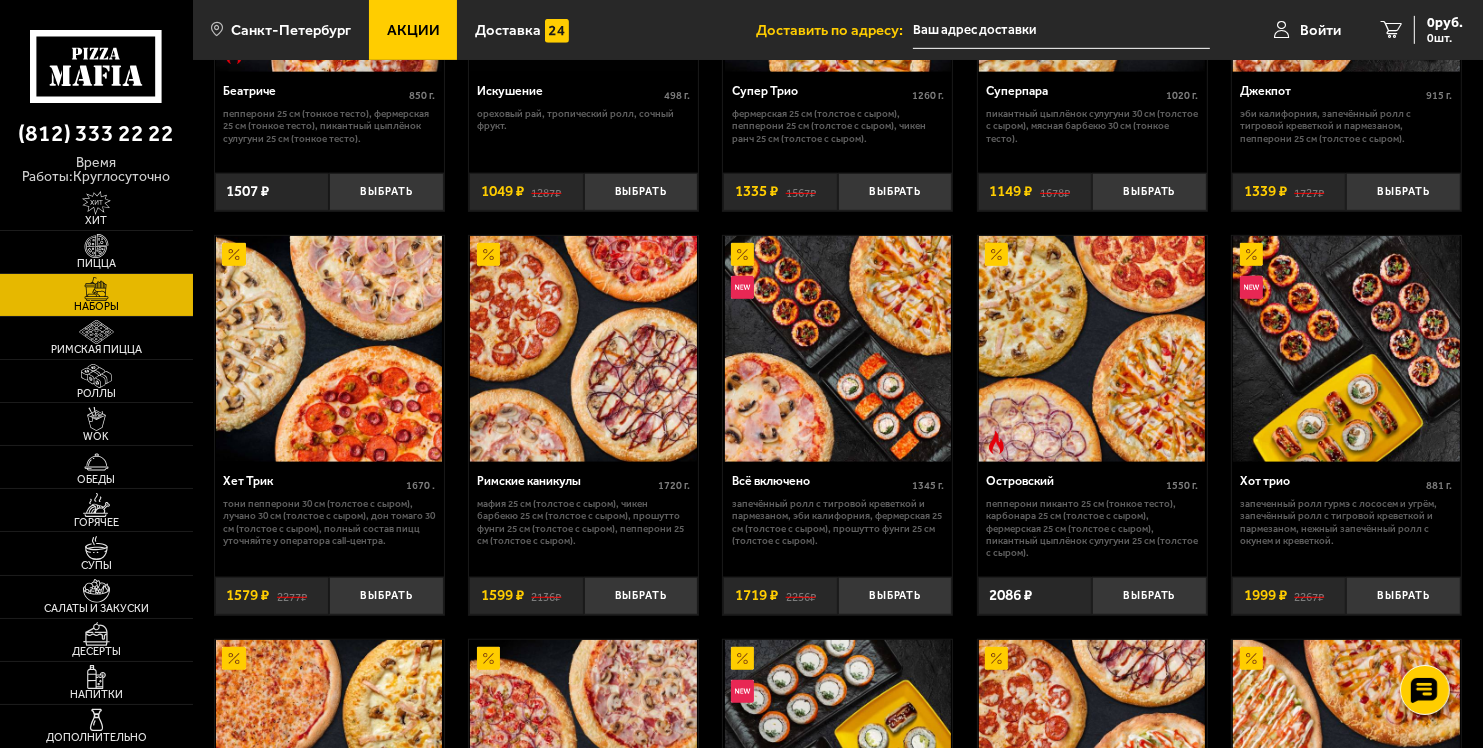 click at bounding box center (583, 349) 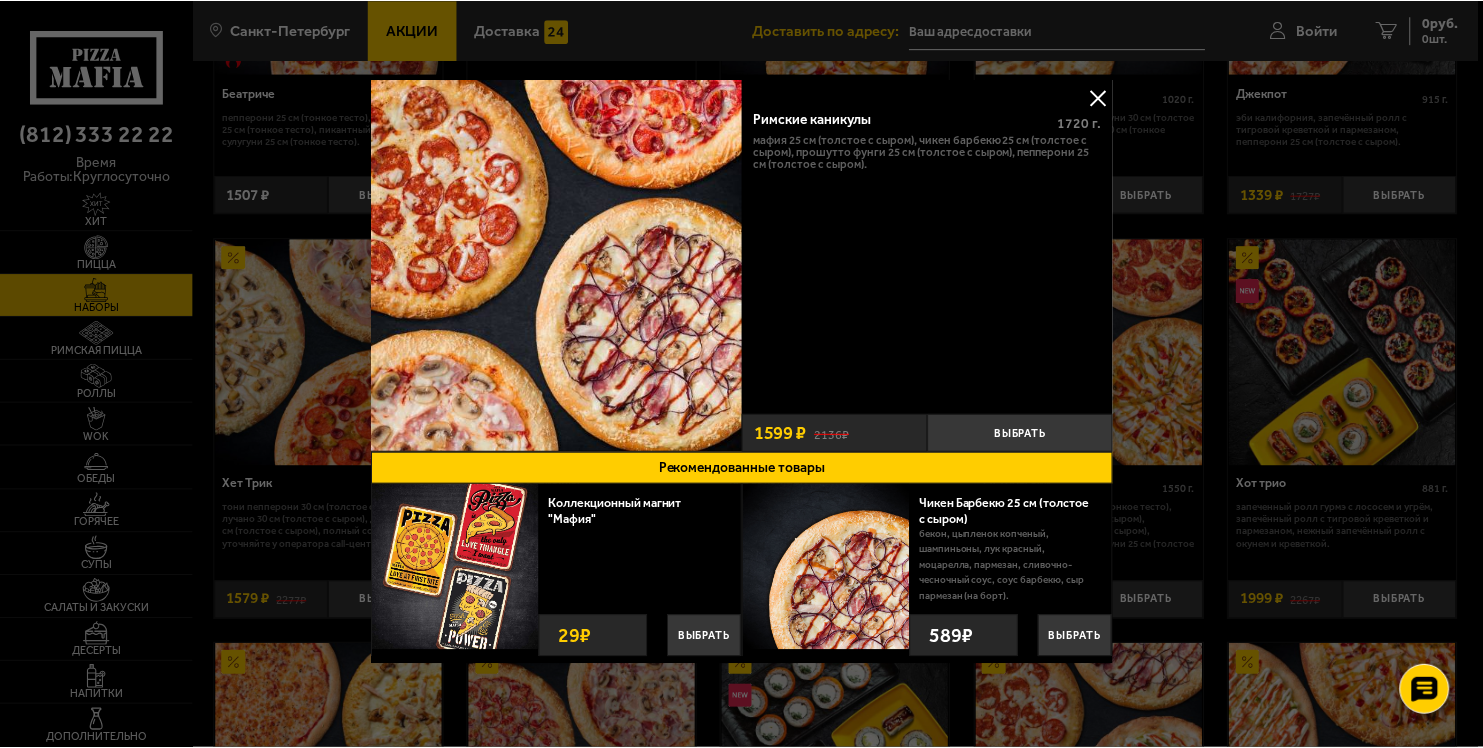 scroll, scrollTop: 4, scrollLeft: 0, axis: vertical 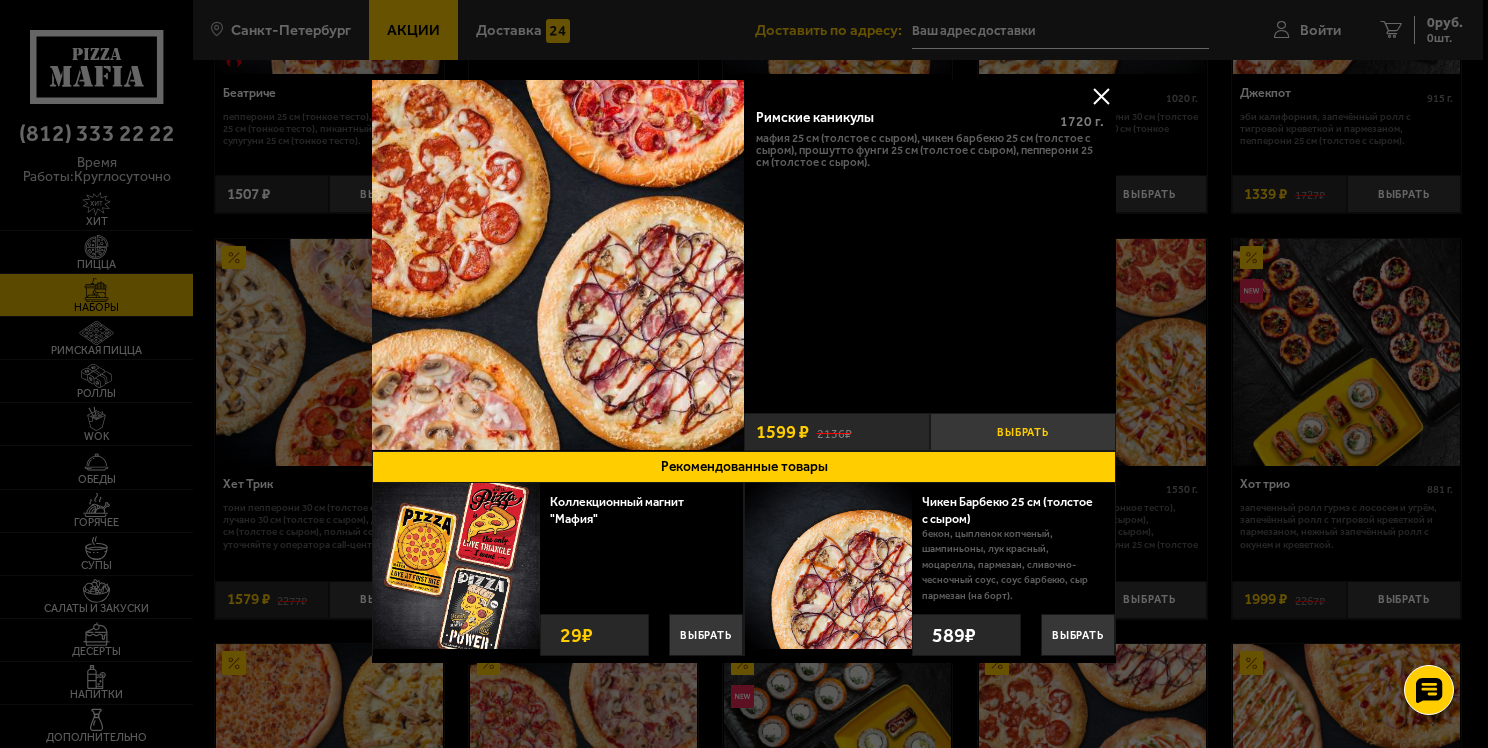 click on "Выбрать" at bounding box center [1023, 432] 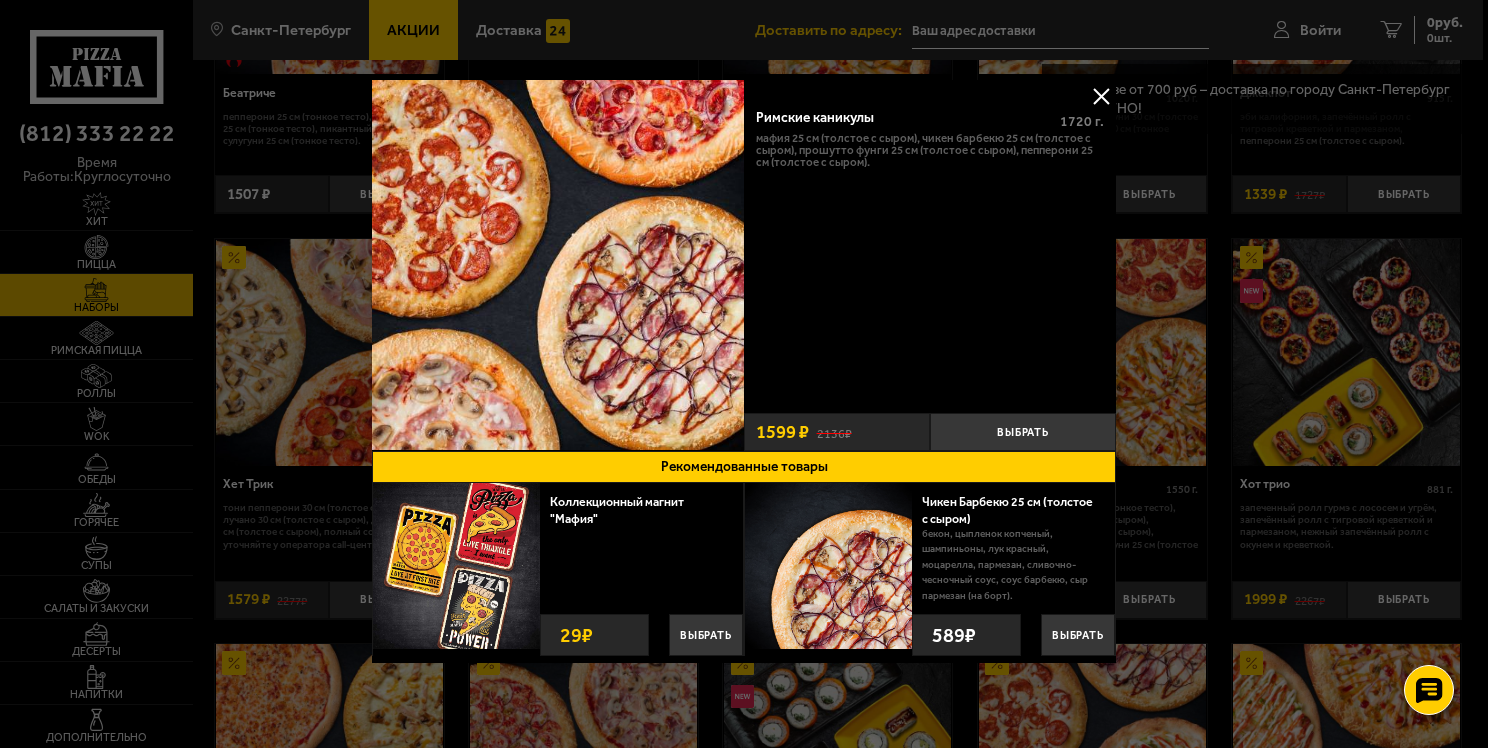 click at bounding box center (1101, 96) 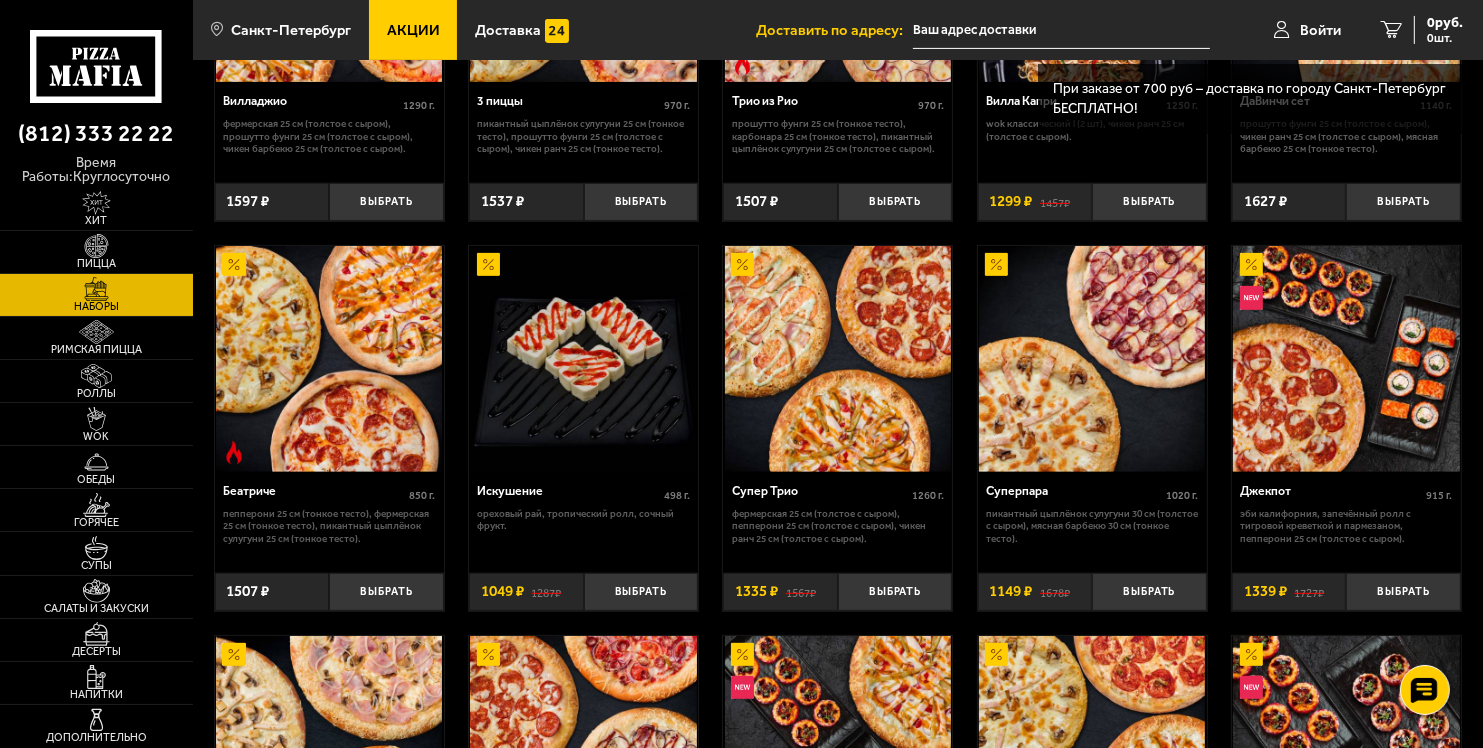 scroll, scrollTop: 0, scrollLeft: 0, axis: both 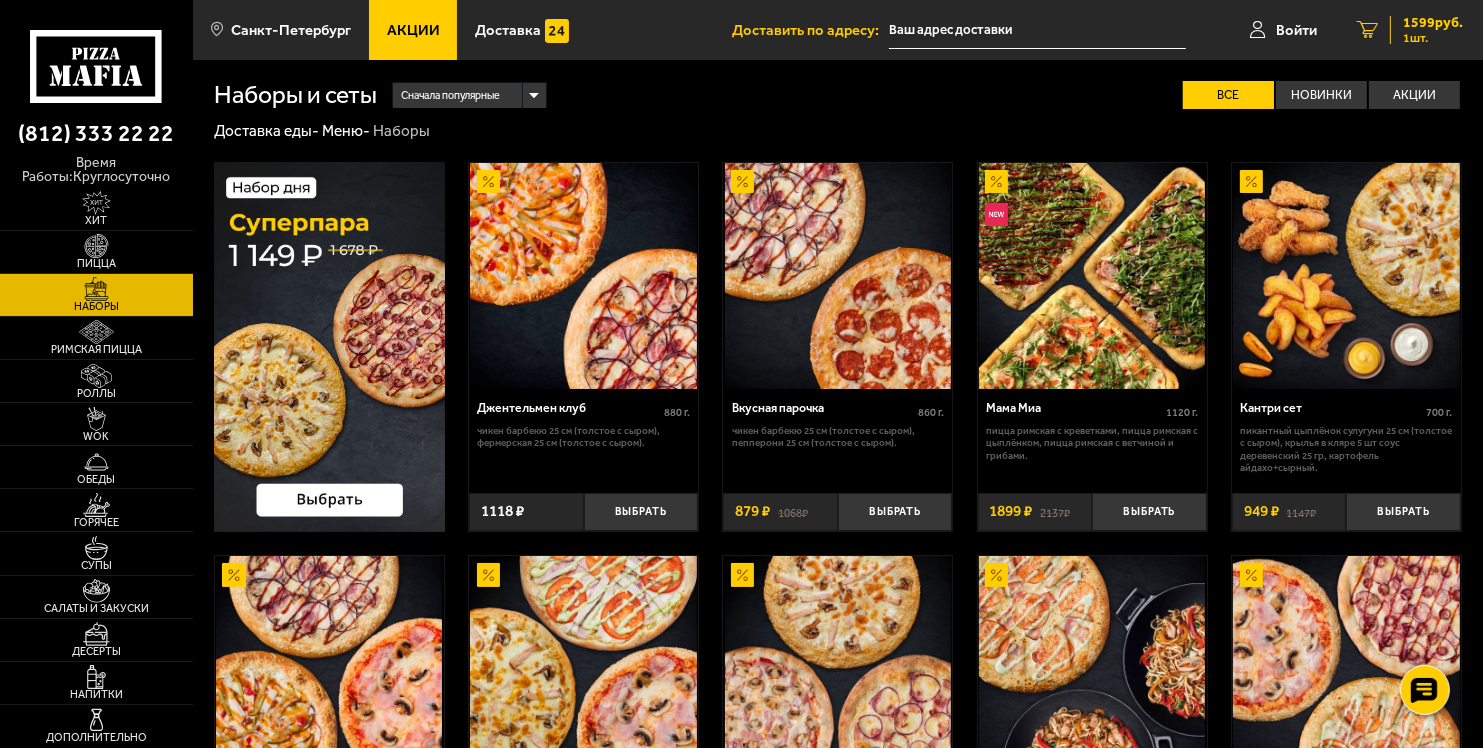 click on "1599  руб." at bounding box center (1433, 23) 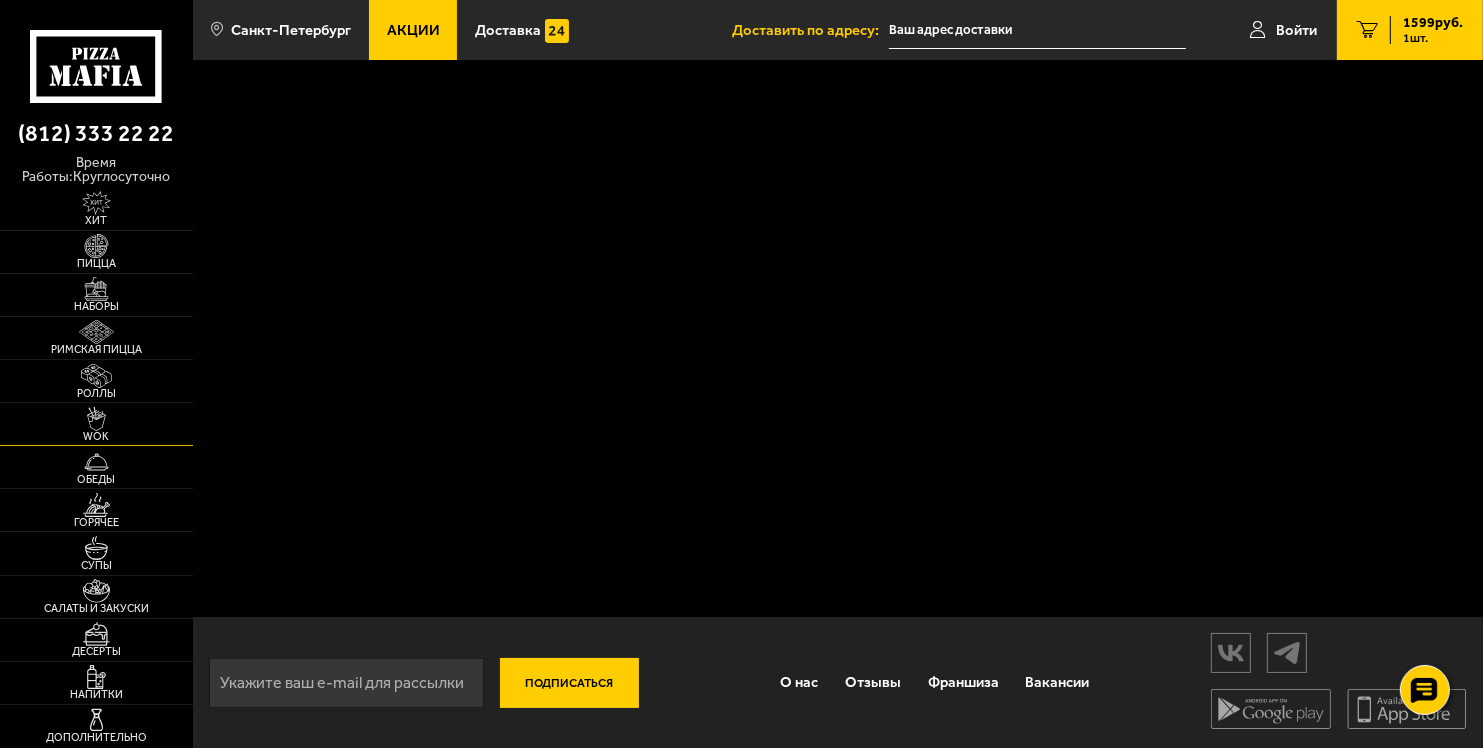 click at bounding box center (96, 419) 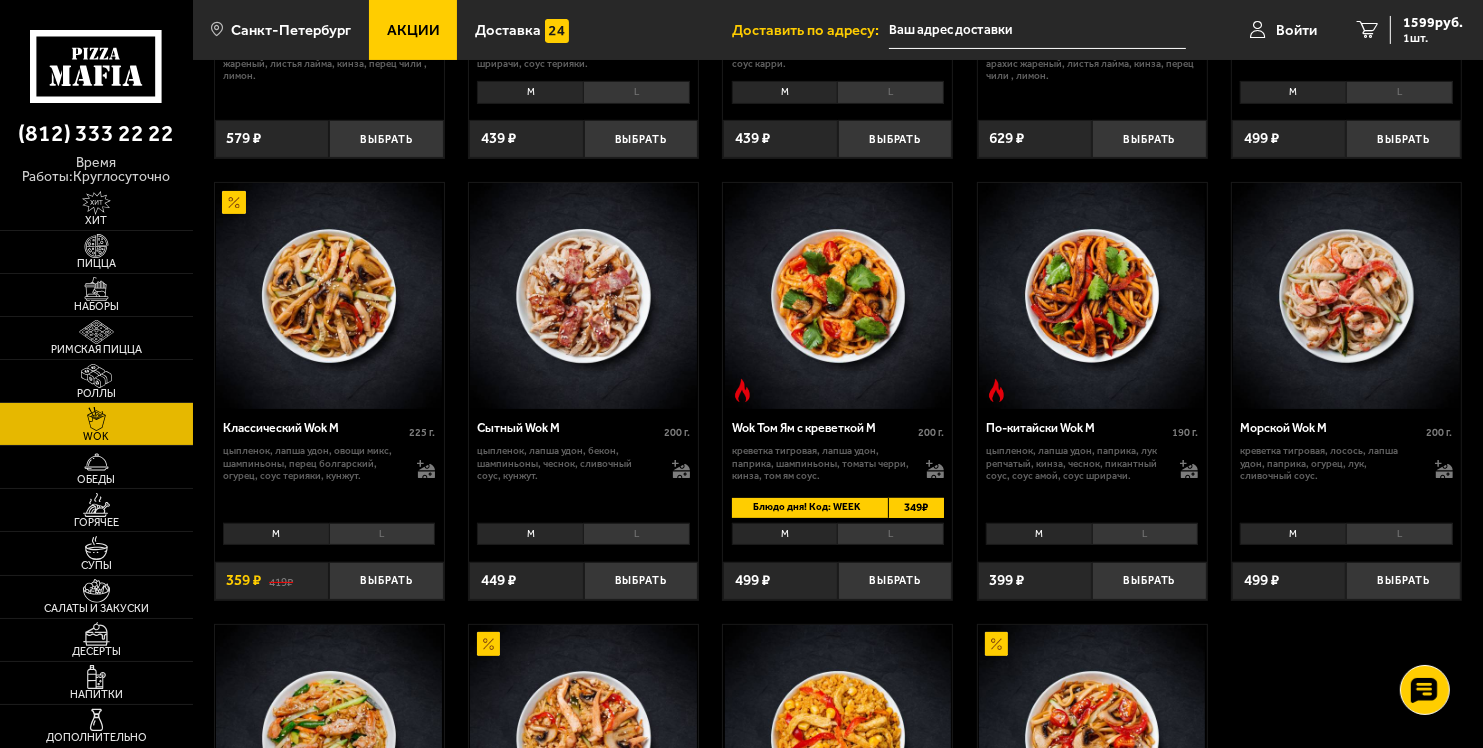 scroll, scrollTop: 400, scrollLeft: 0, axis: vertical 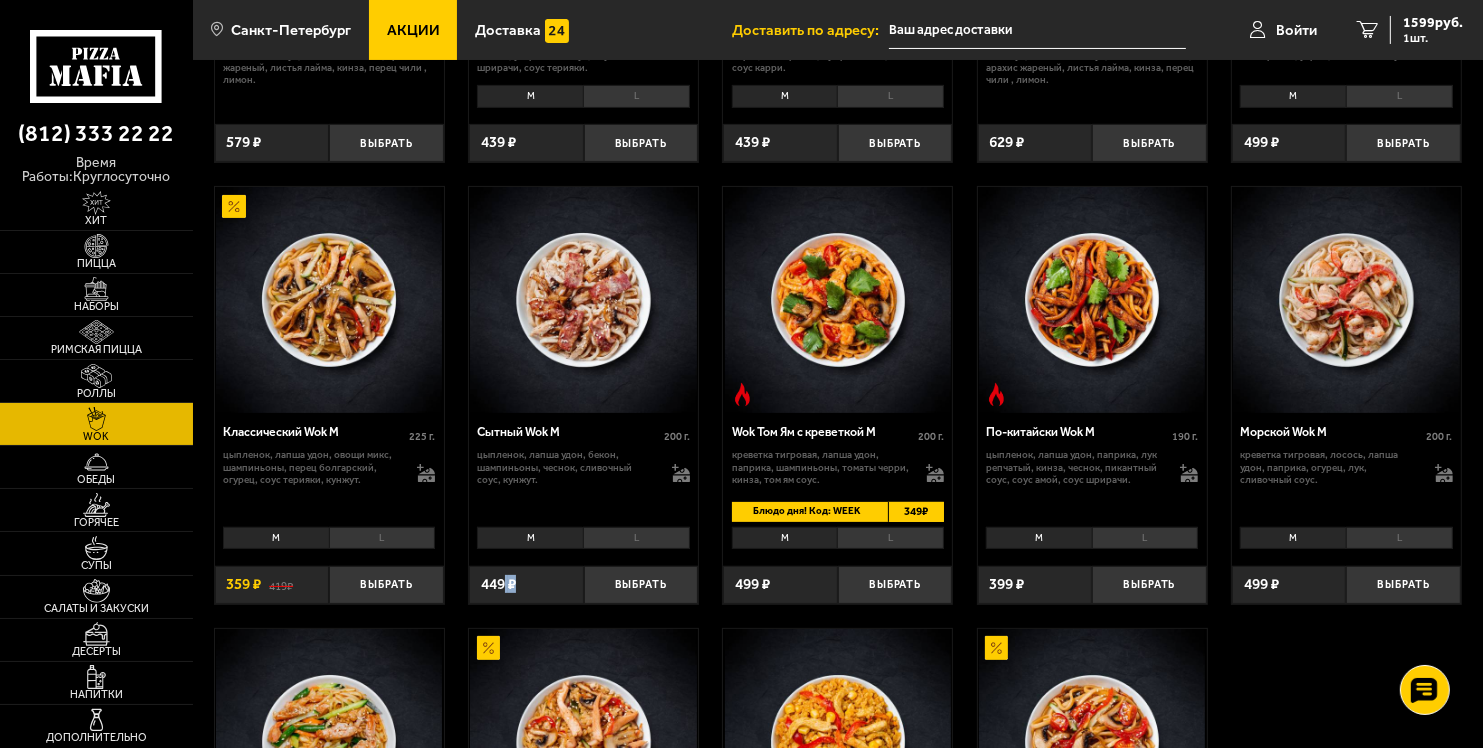 drag, startPoint x: 516, startPoint y: 589, endPoint x: 506, endPoint y: 584, distance: 11.18034 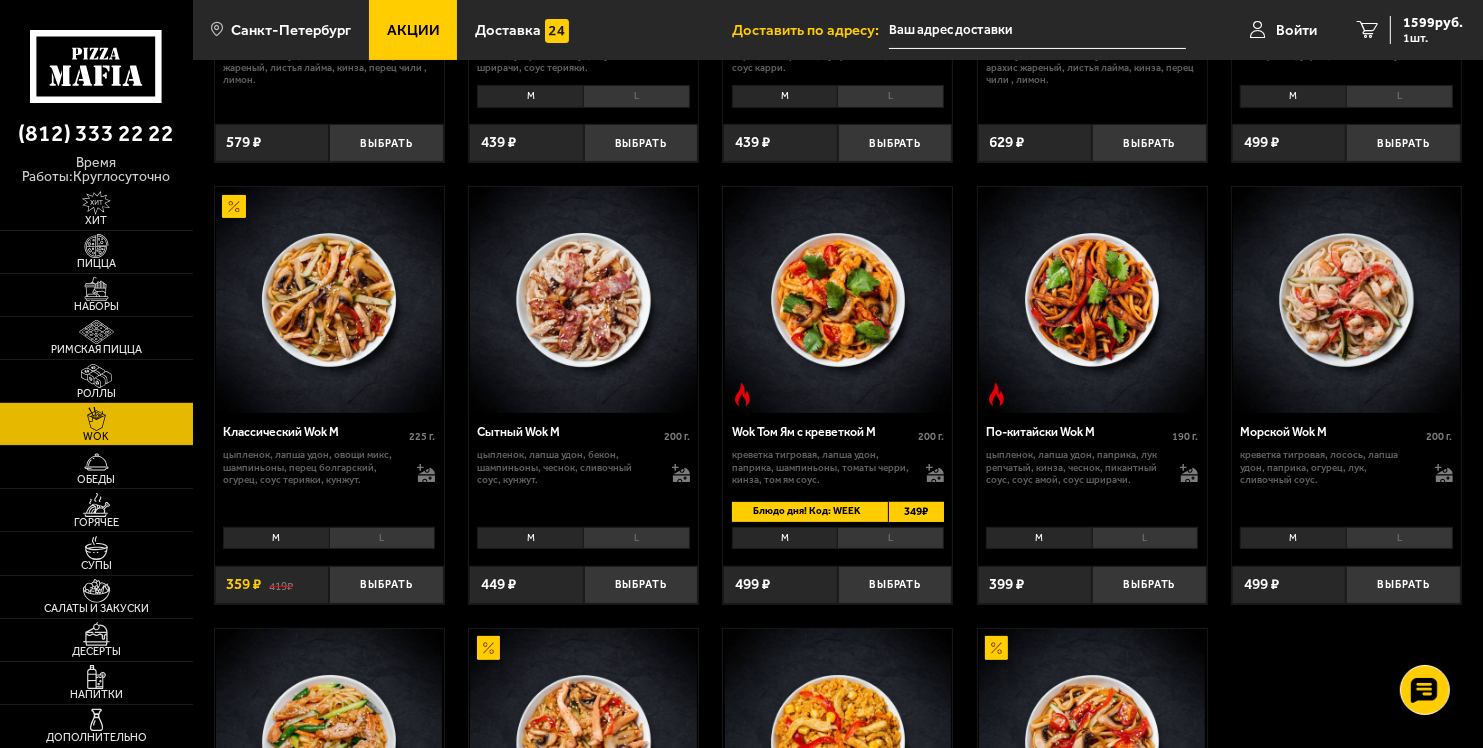 click on "L" at bounding box center [636, 538] 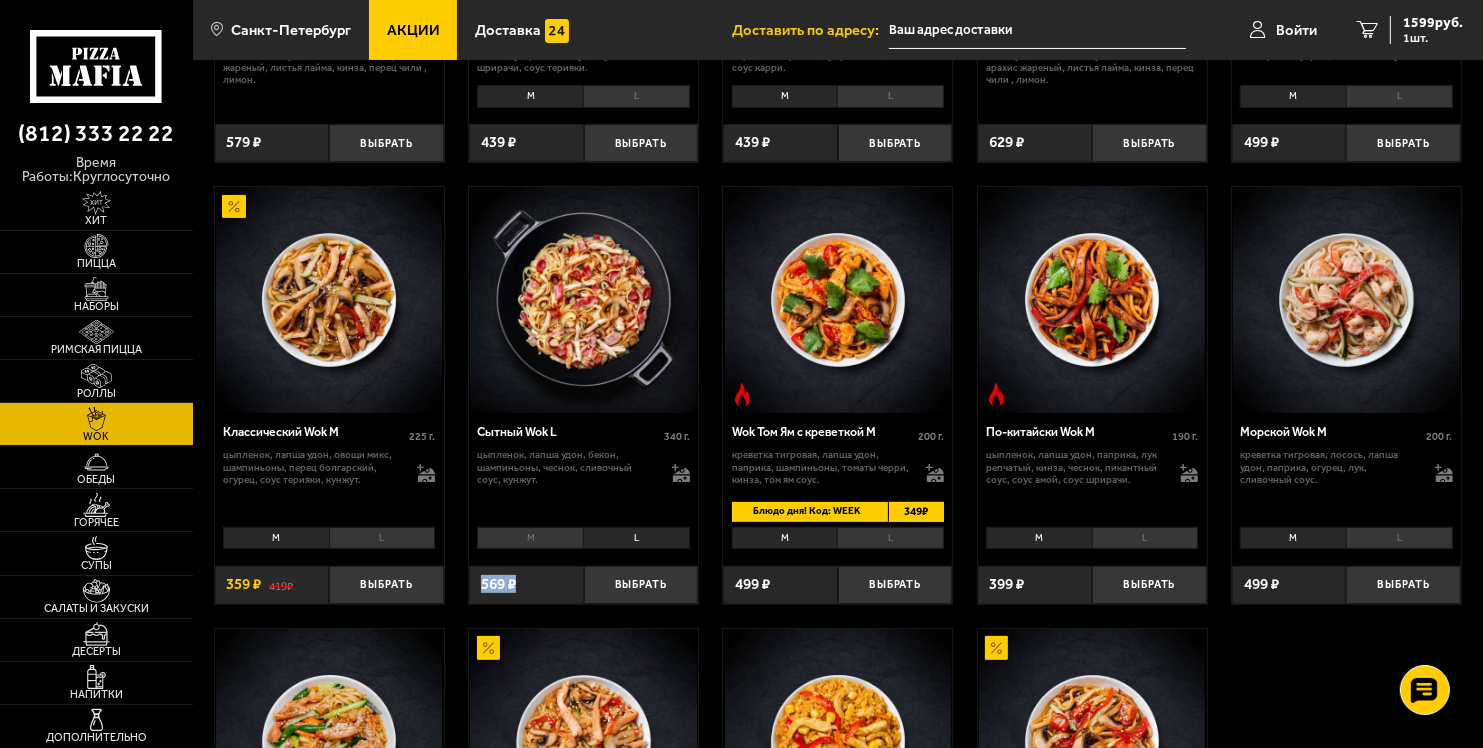 drag, startPoint x: 480, startPoint y: 593, endPoint x: 516, endPoint y: 593, distance: 36 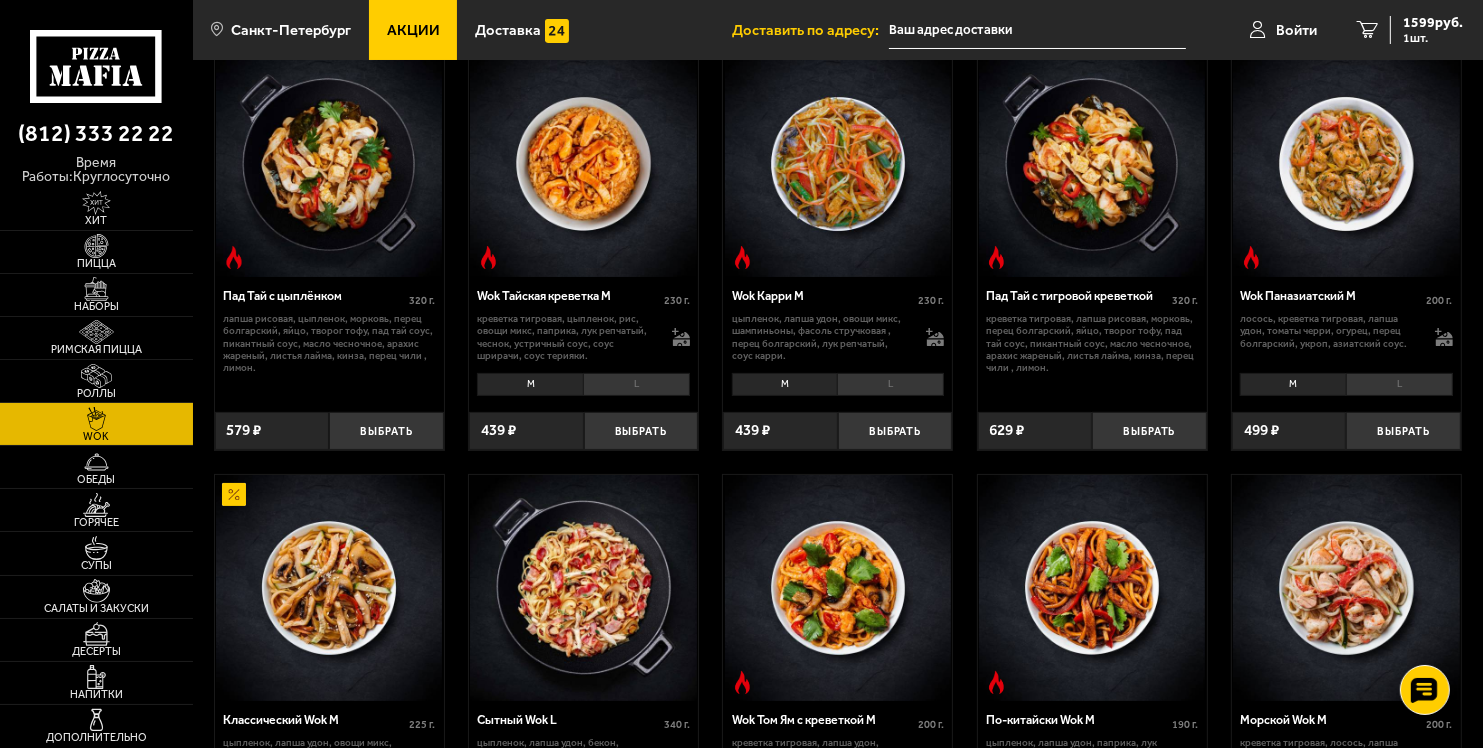 scroll, scrollTop: 0, scrollLeft: 0, axis: both 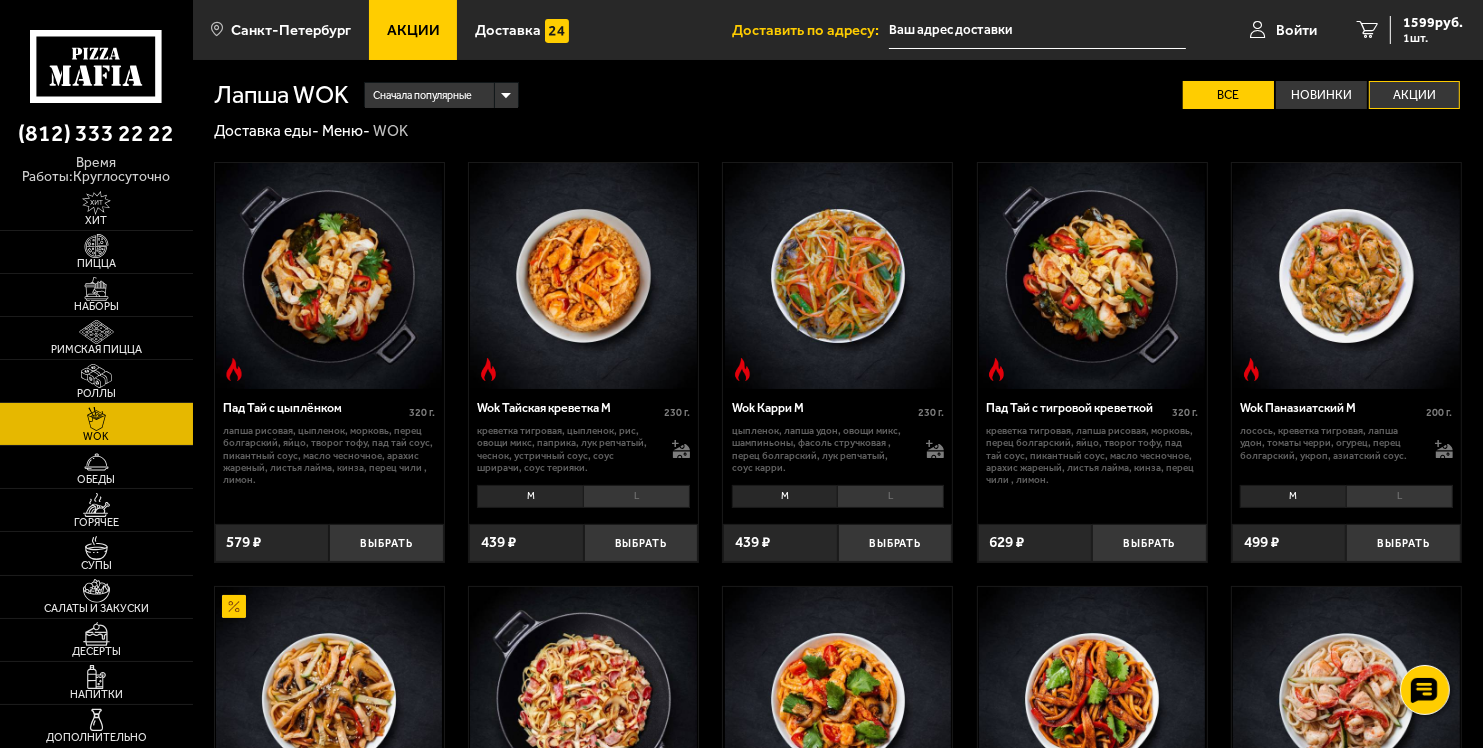click on "Акции" at bounding box center [1414, 95] 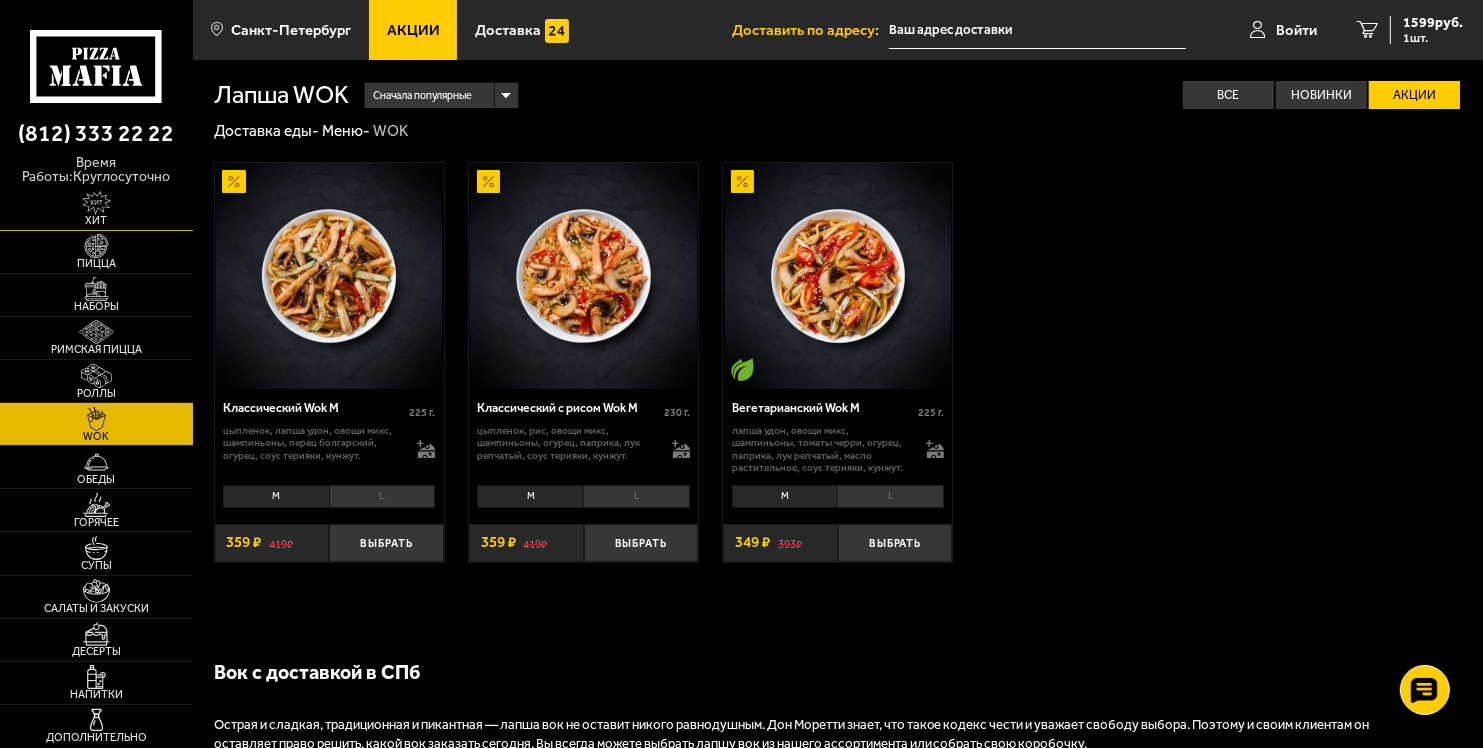 click on "Хит" at bounding box center (96, 220) 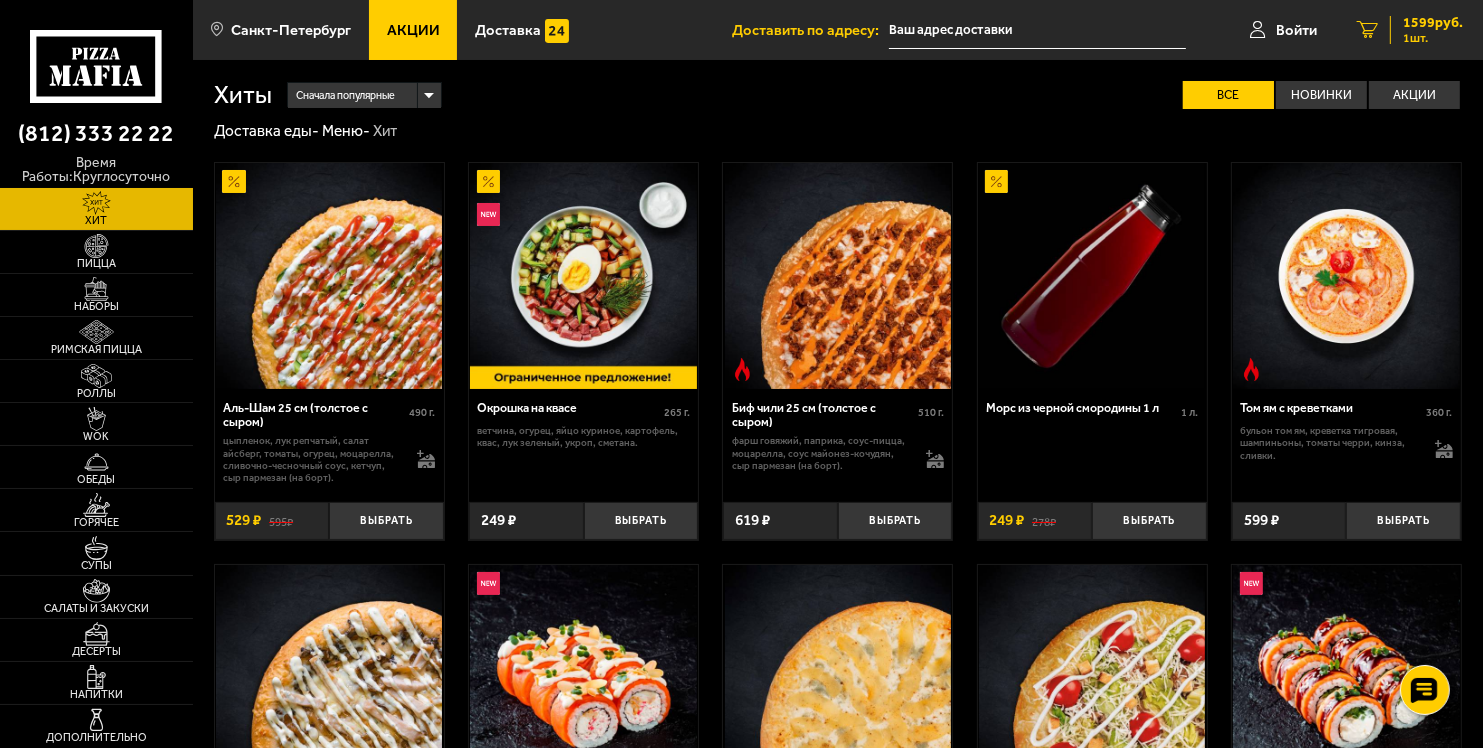 click on "1  шт." at bounding box center [1433, 38] 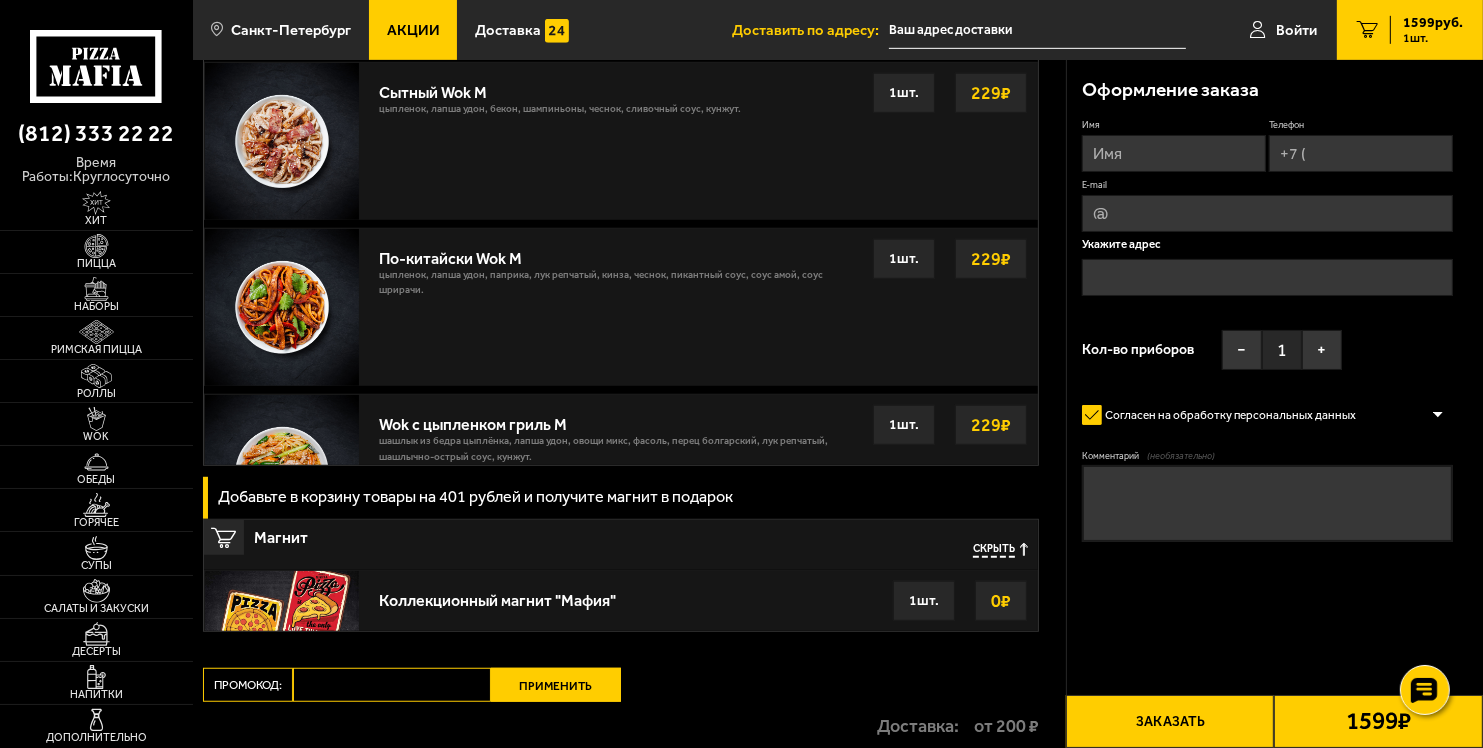 scroll, scrollTop: 1200, scrollLeft: 0, axis: vertical 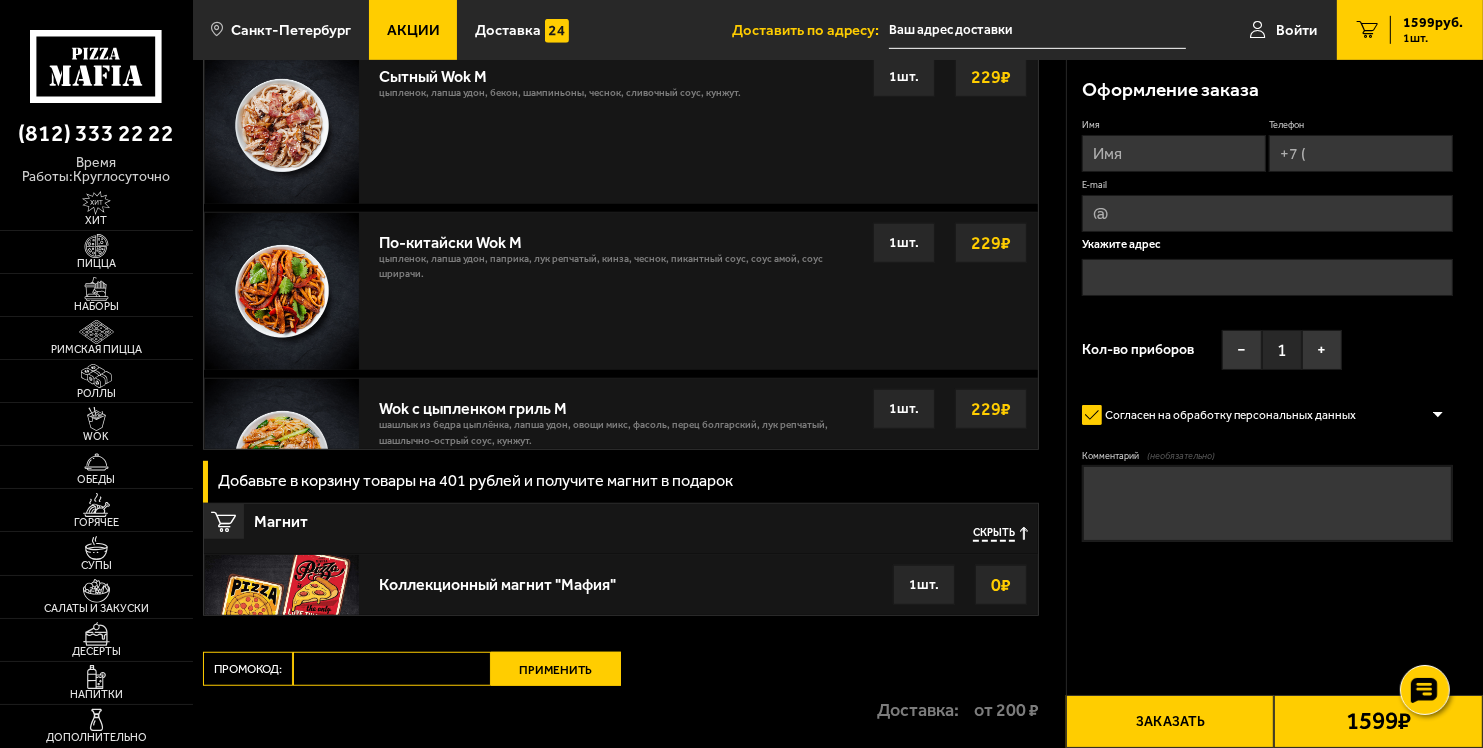 click on "Промокод:" at bounding box center (392, 669) 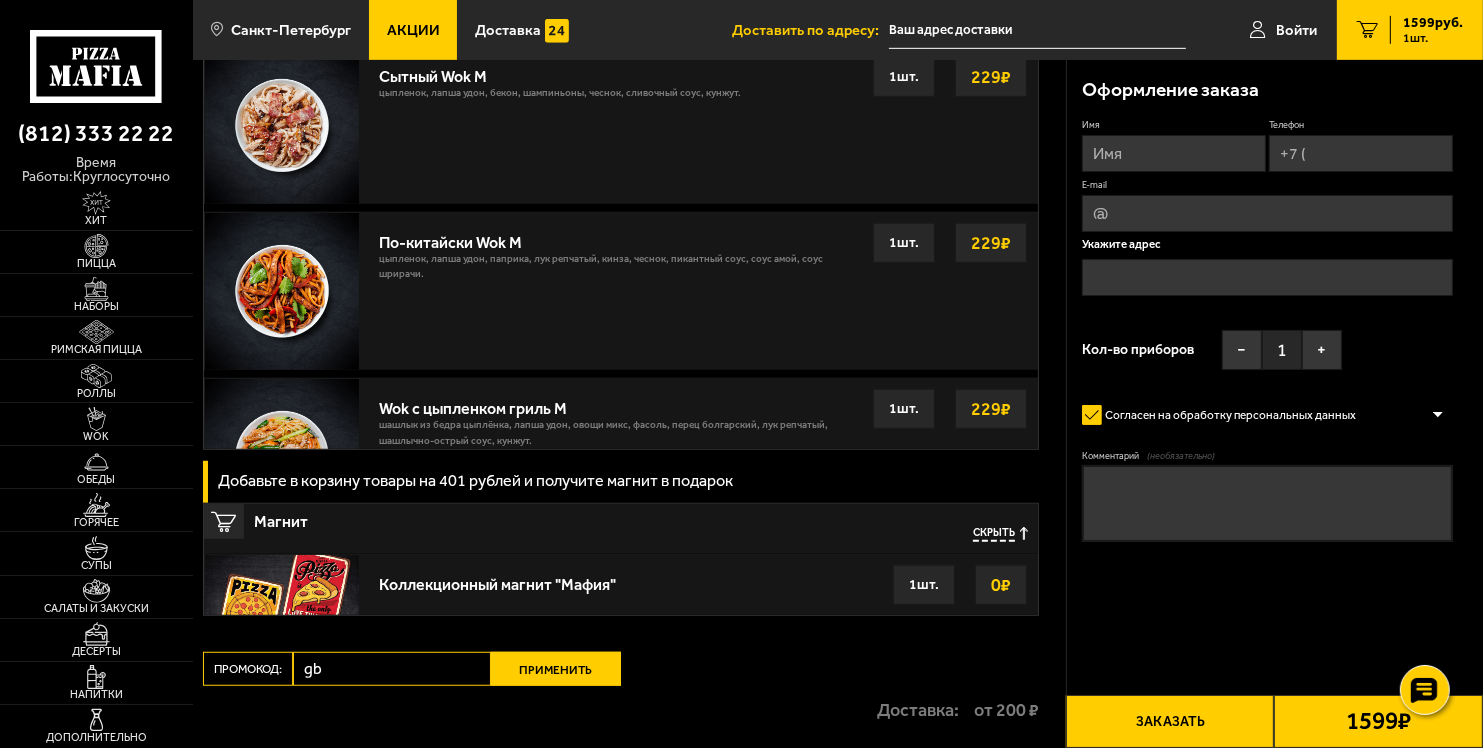 type on "g" 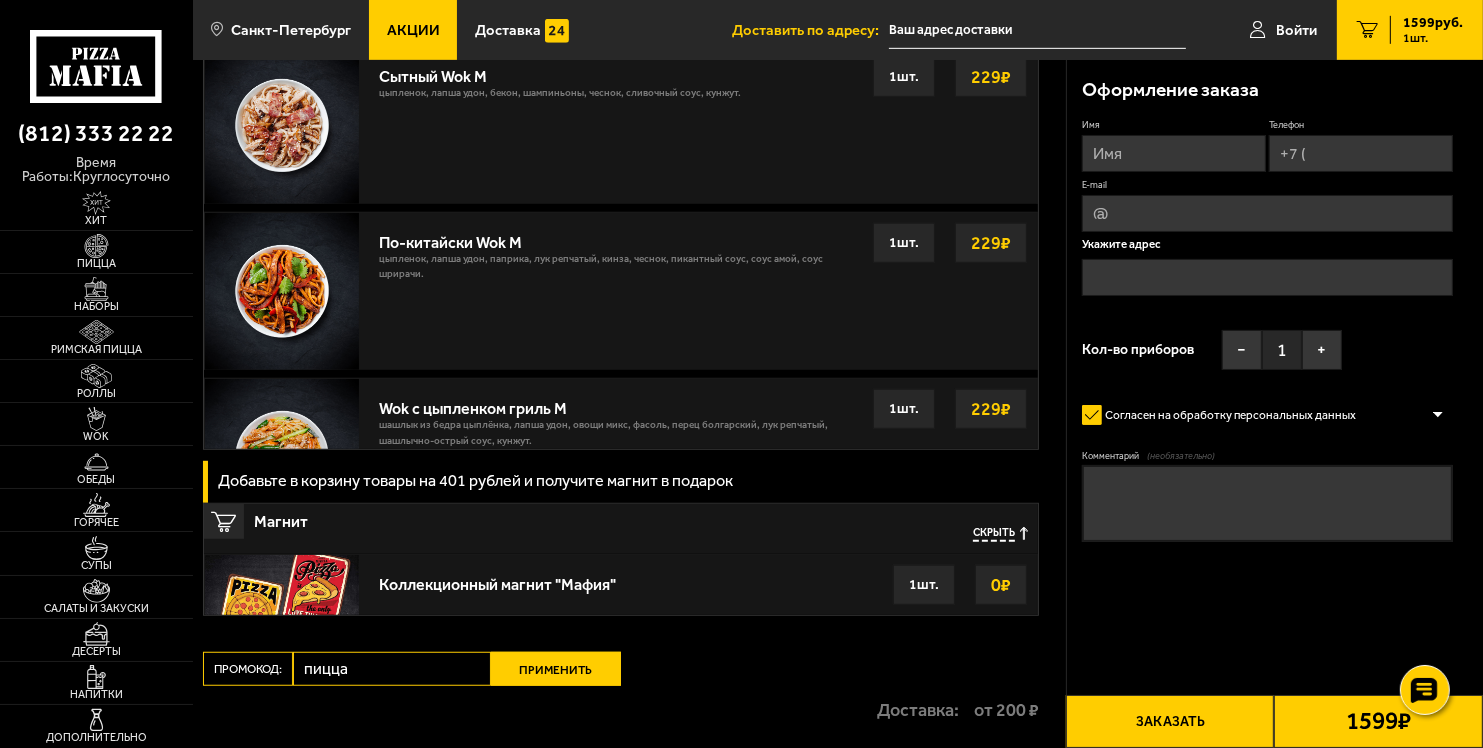 type on "пицца" 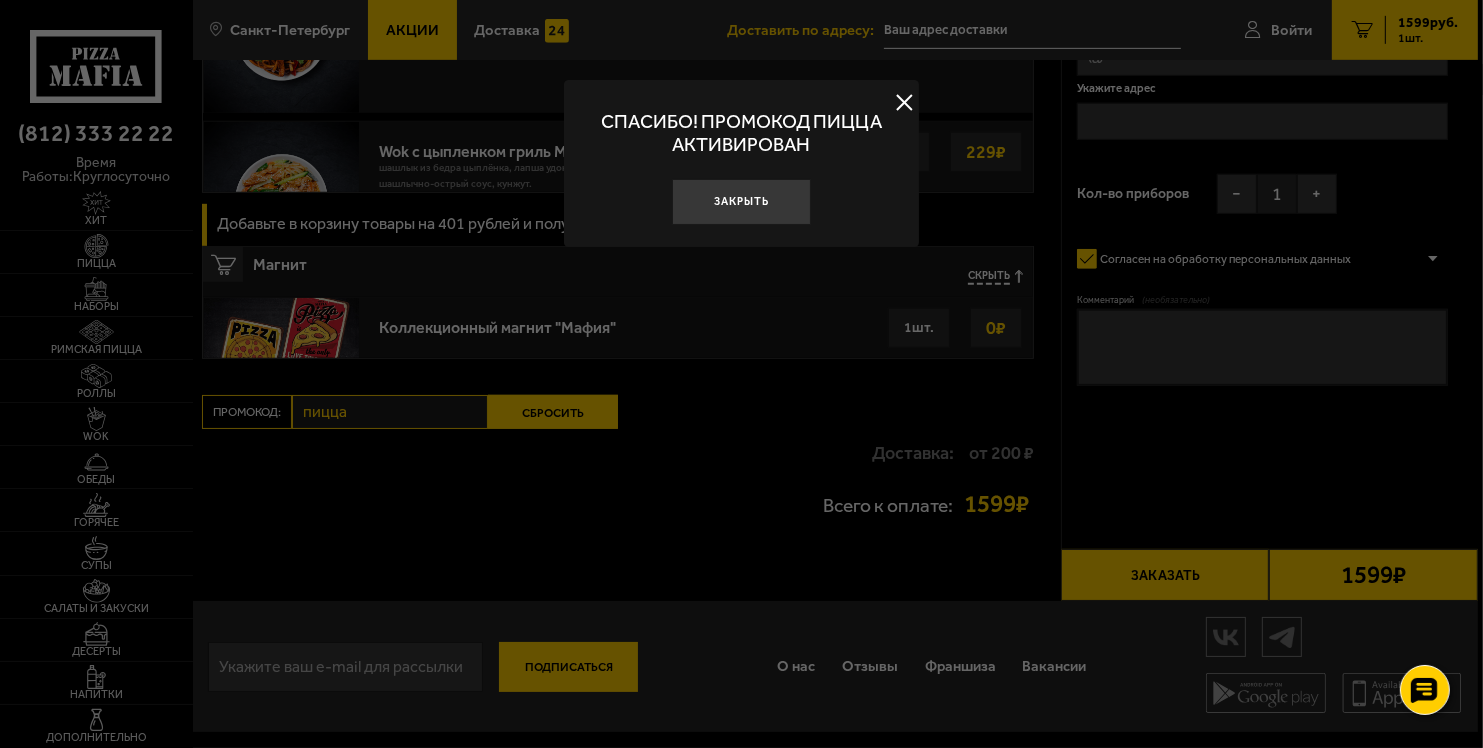scroll, scrollTop: 978, scrollLeft: 0, axis: vertical 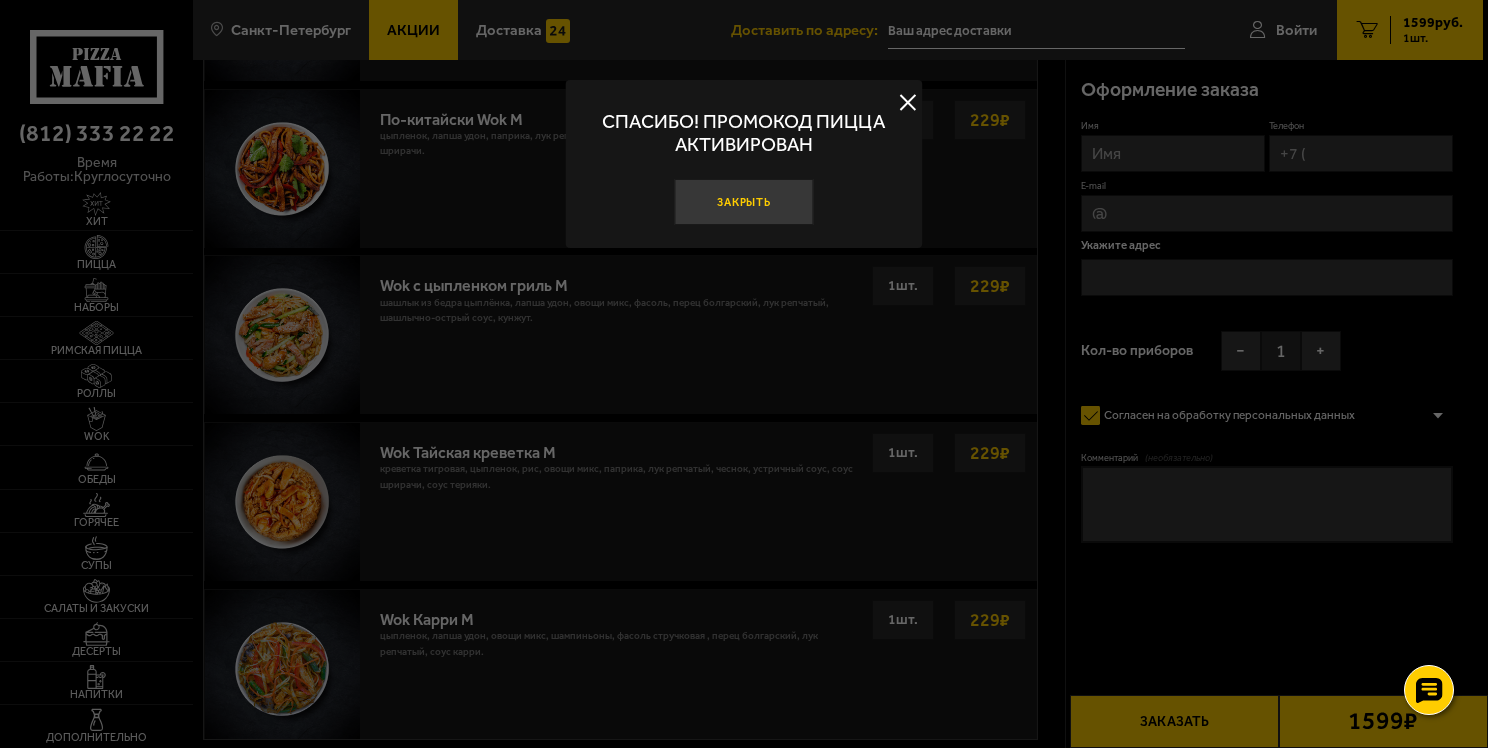 click on "Закрыть" at bounding box center [744, 202] 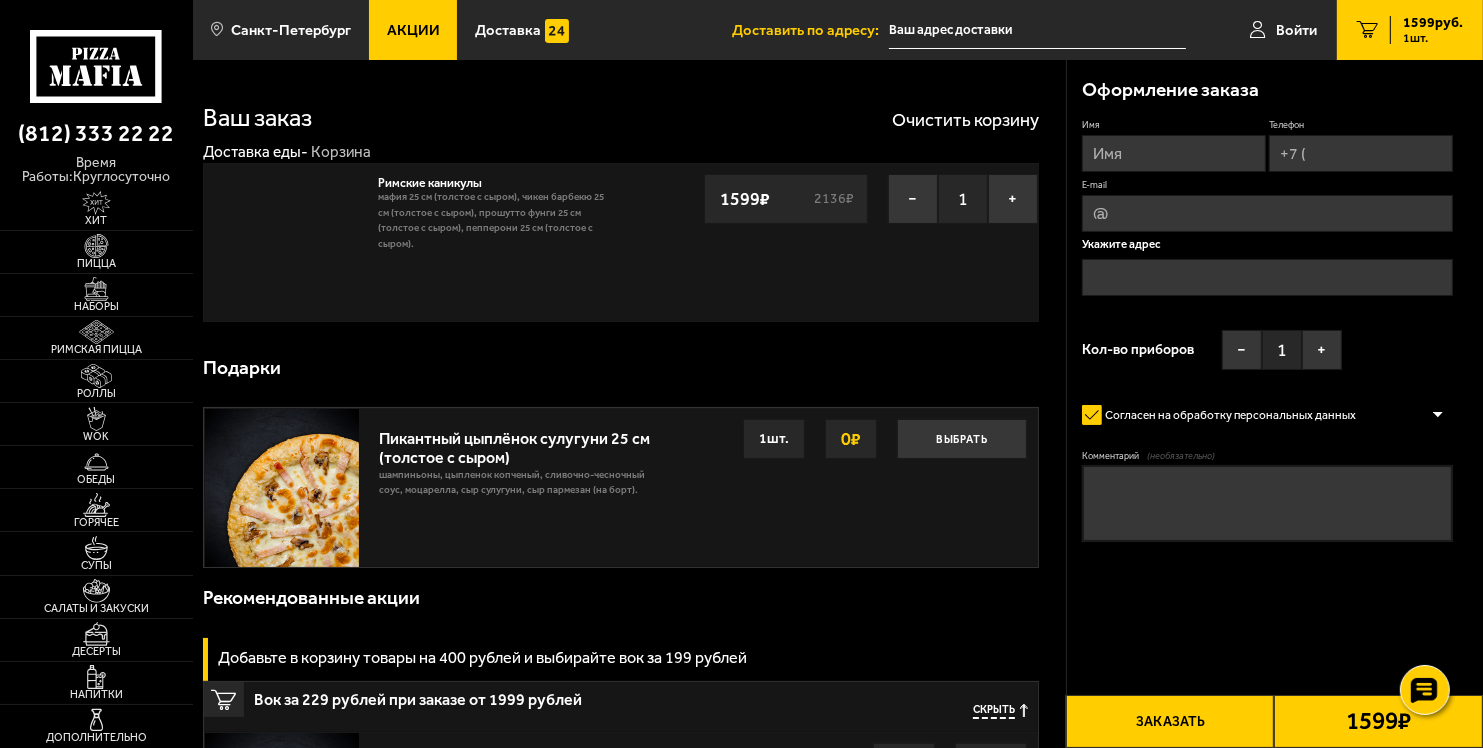 scroll, scrollTop: 0, scrollLeft: 0, axis: both 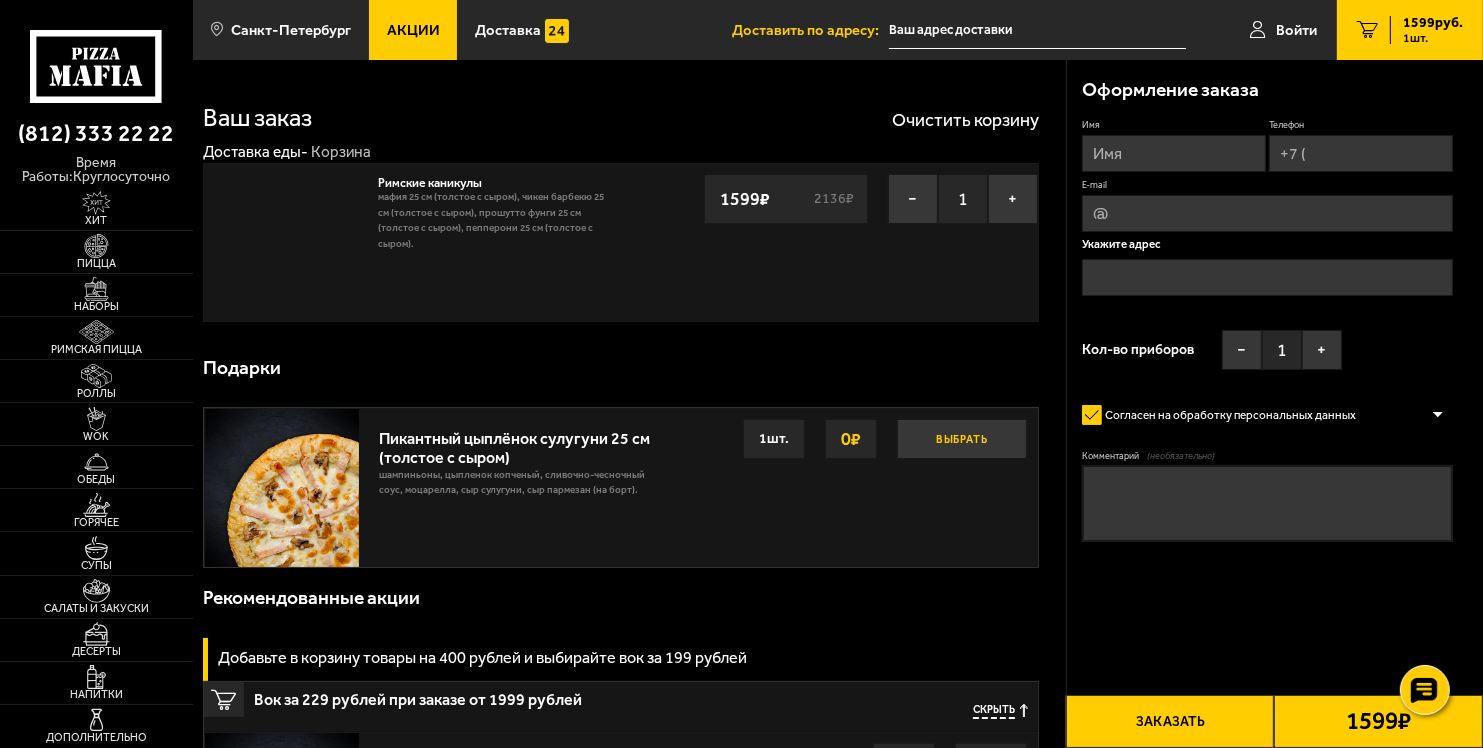 click on "Выбрать" at bounding box center [962, 439] 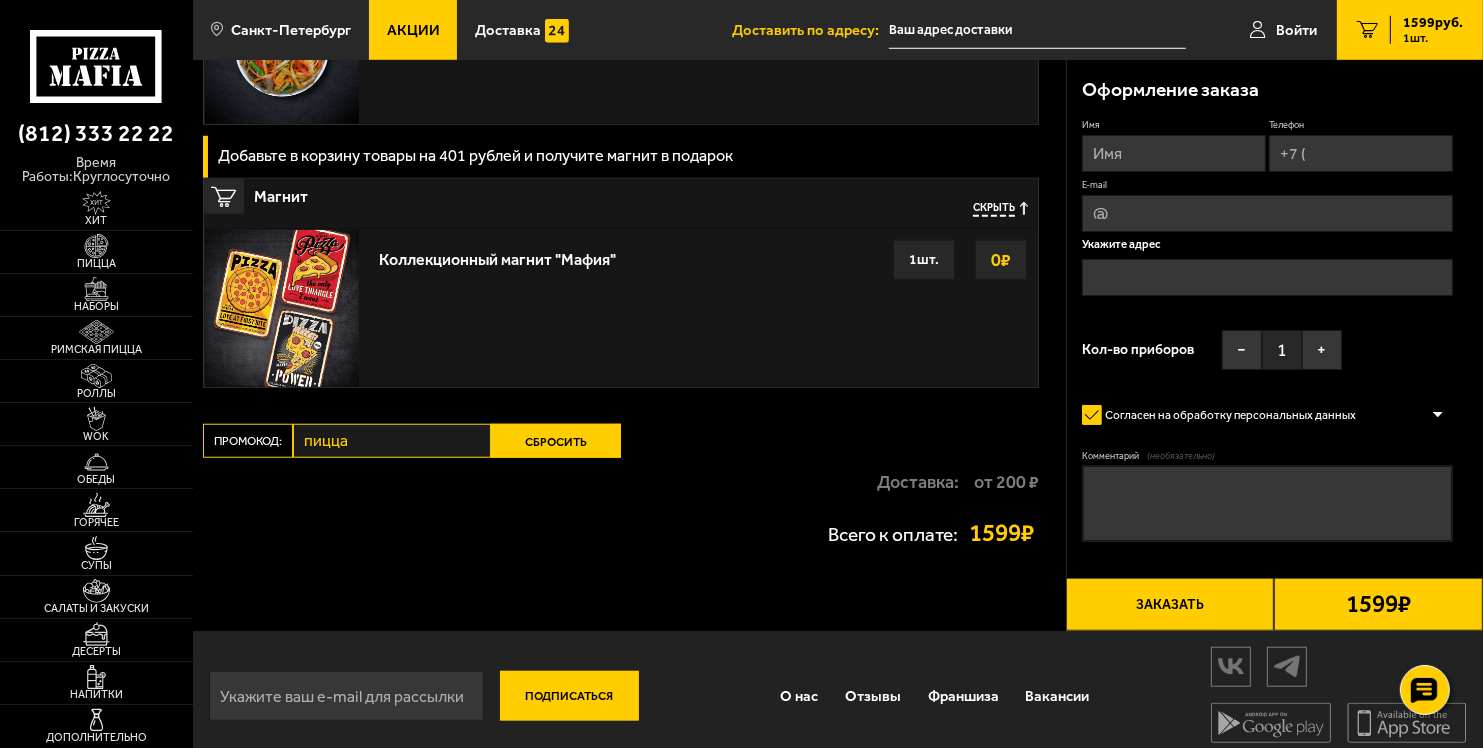 scroll, scrollTop: 1597, scrollLeft: 0, axis: vertical 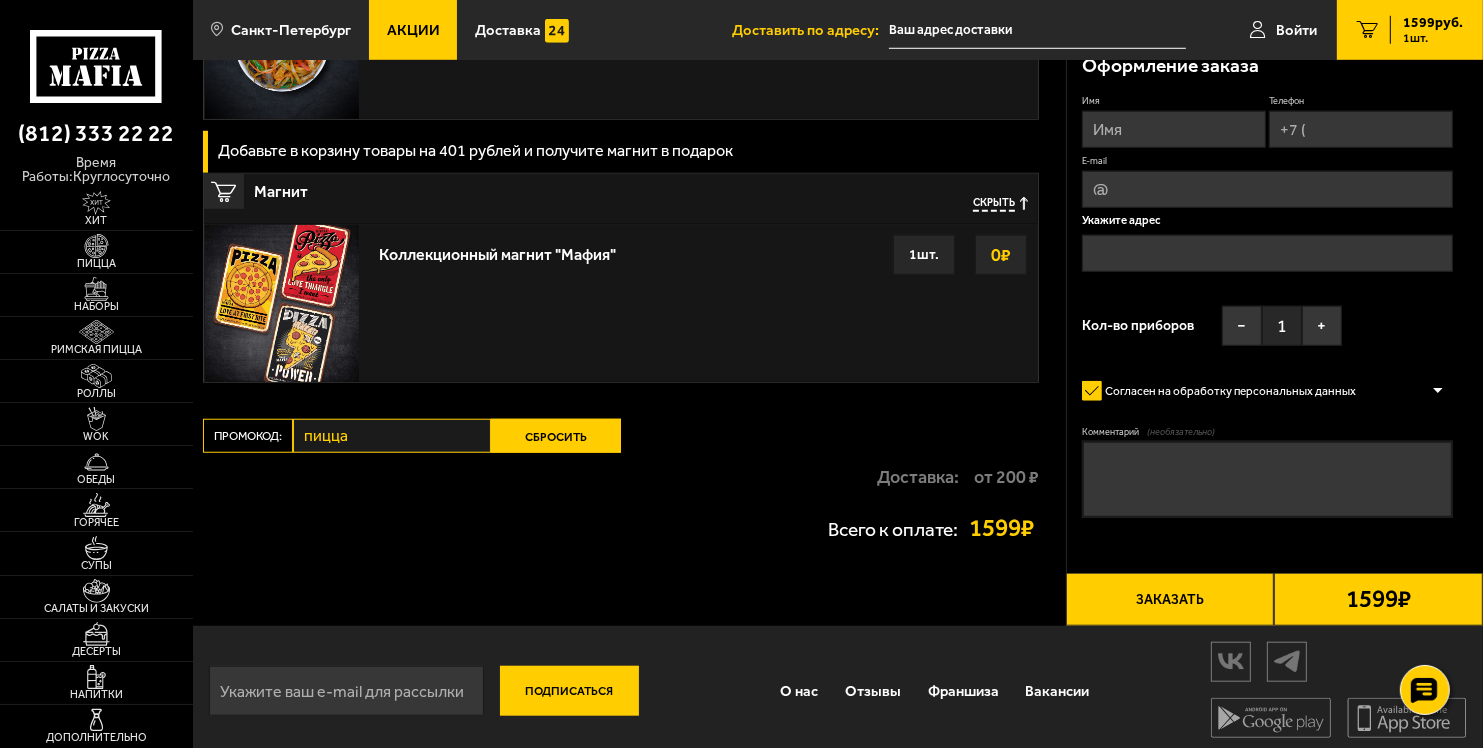 click on "Коллекционный магнит "Мафия" Выбрать 0  ₽ 1  шт." at bounding box center (703, 303) 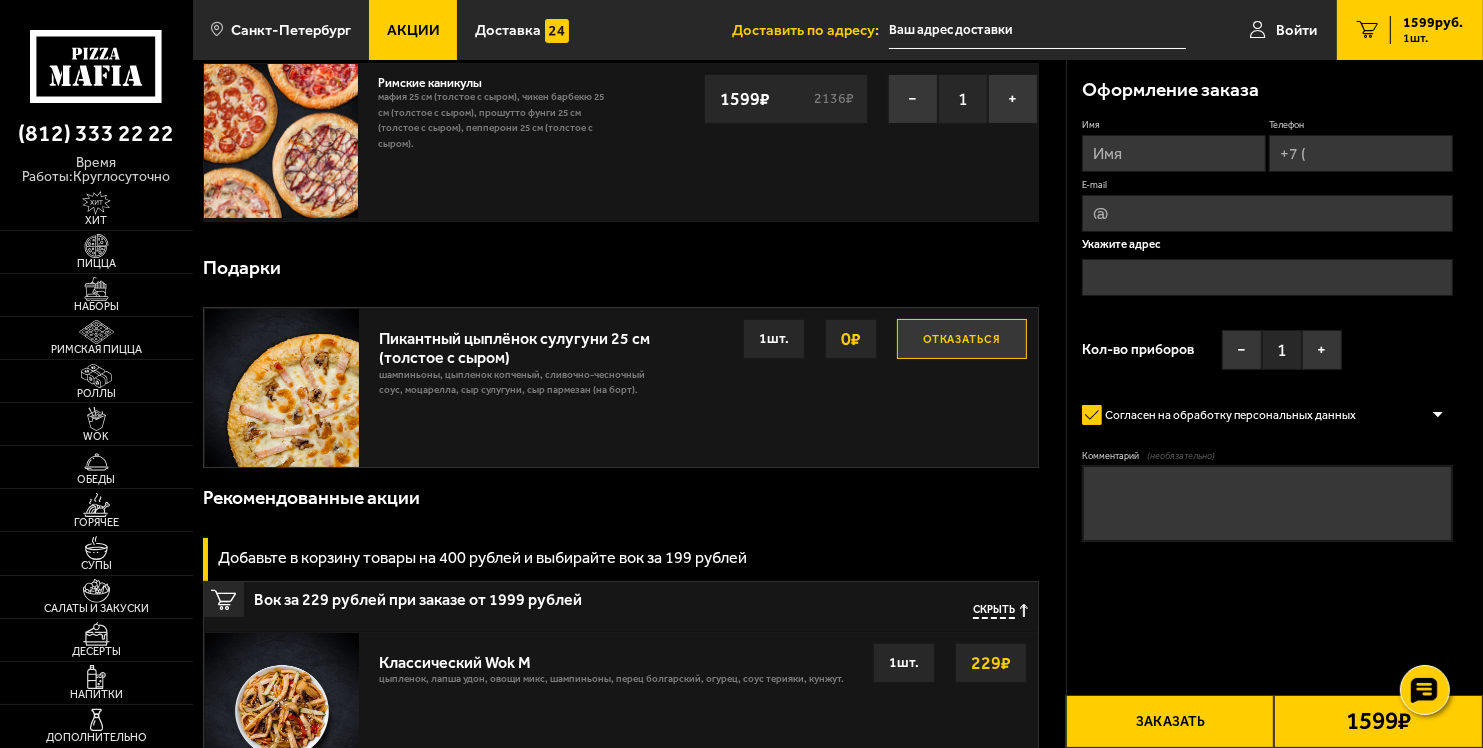 scroll, scrollTop: 0, scrollLeft: 0, axis: both 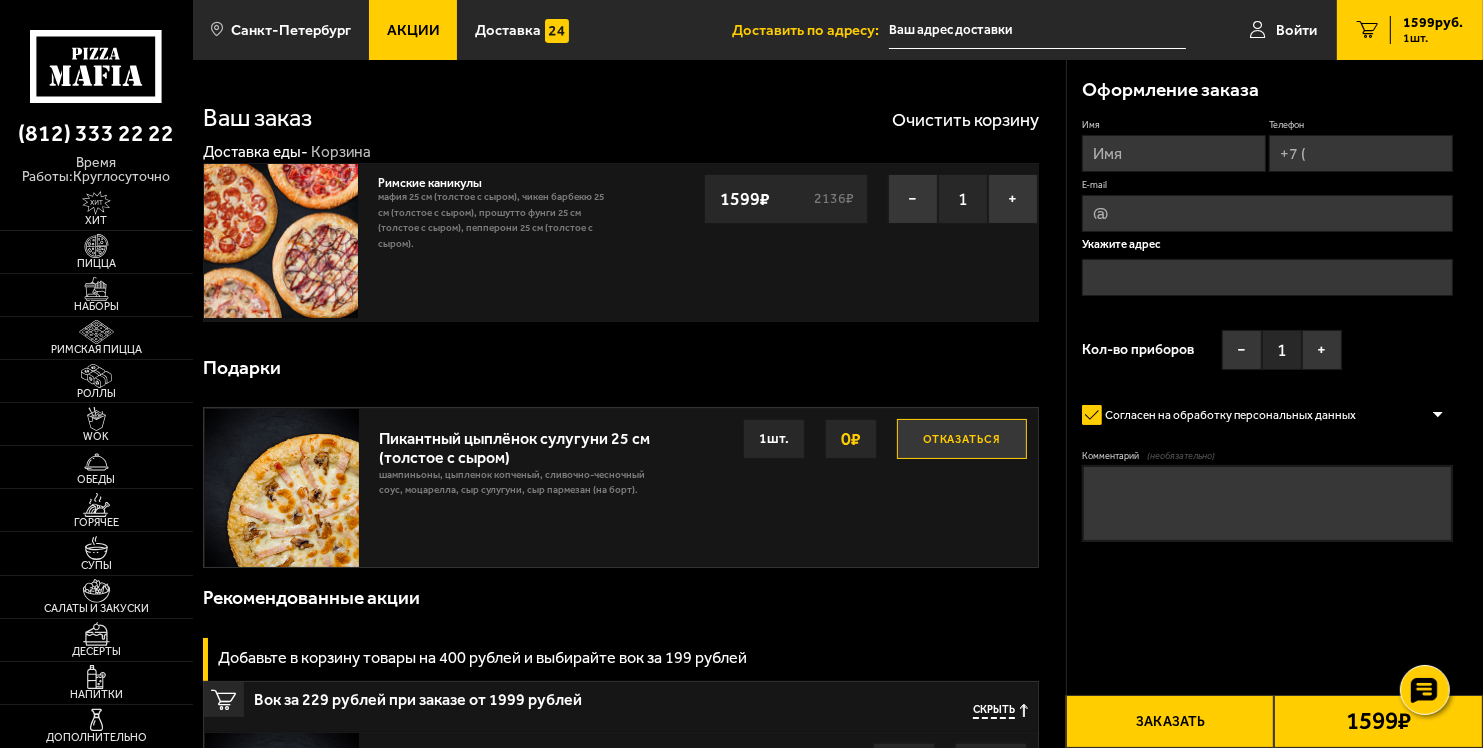 click on "Имя" at bounding box center (1174, 153) 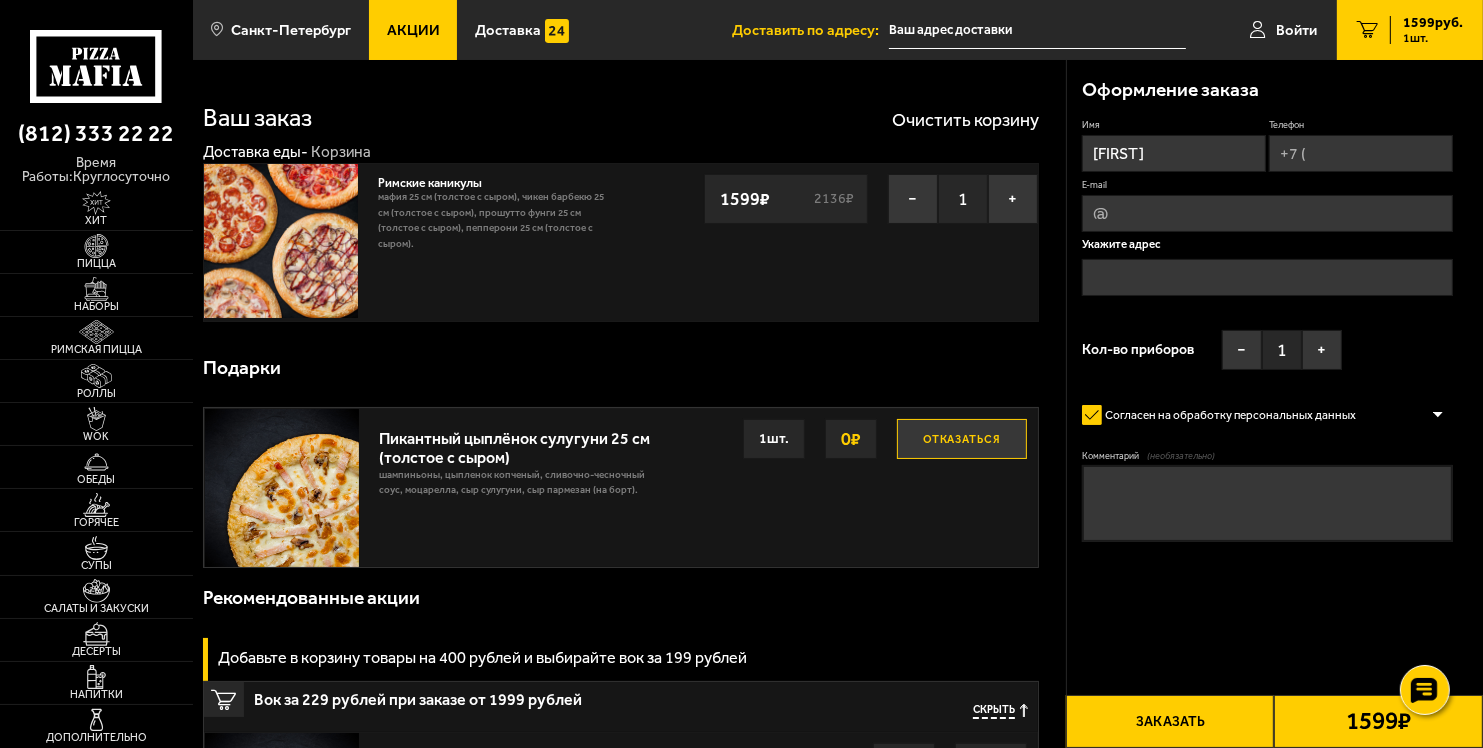 type on "[FIRST]" 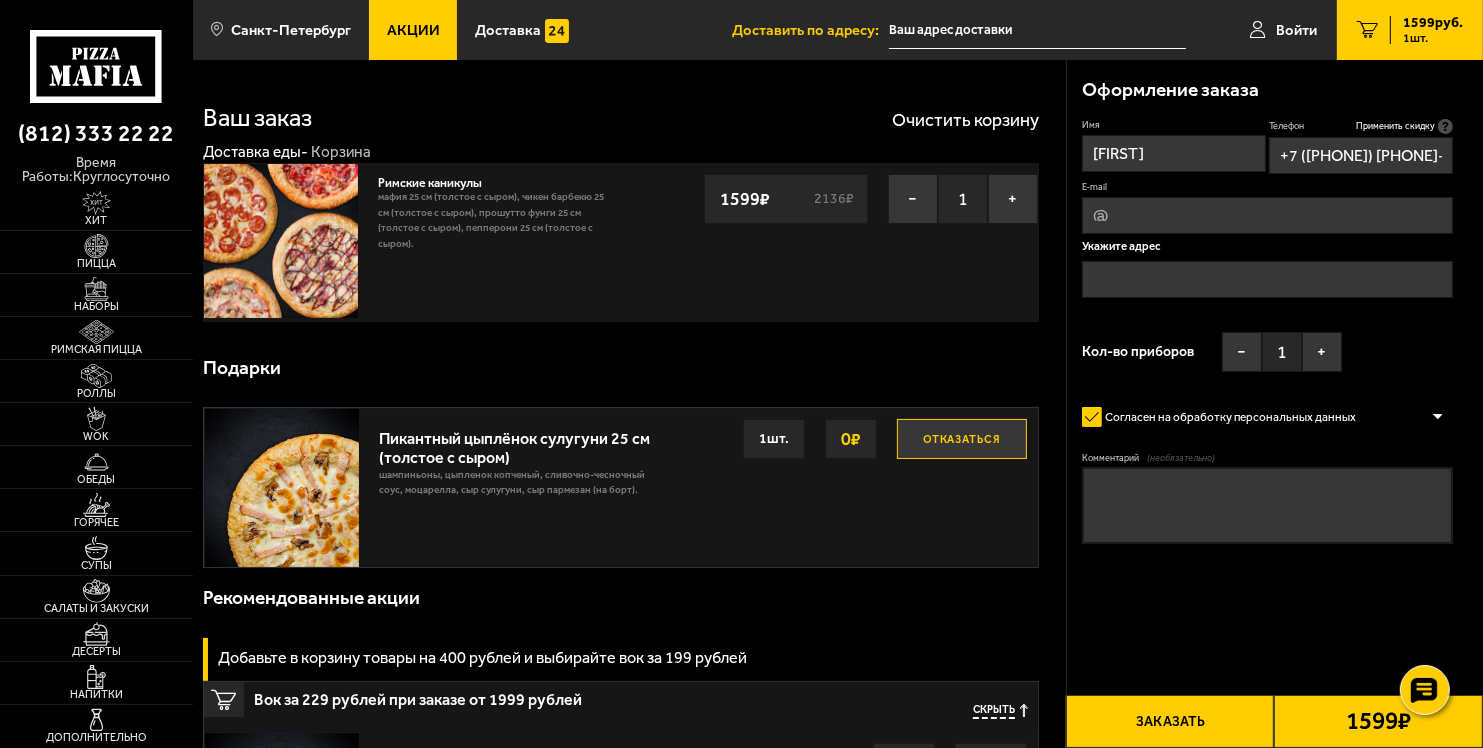 type on "+7 ([PHONE]) [PHONE]-[PHONE]" 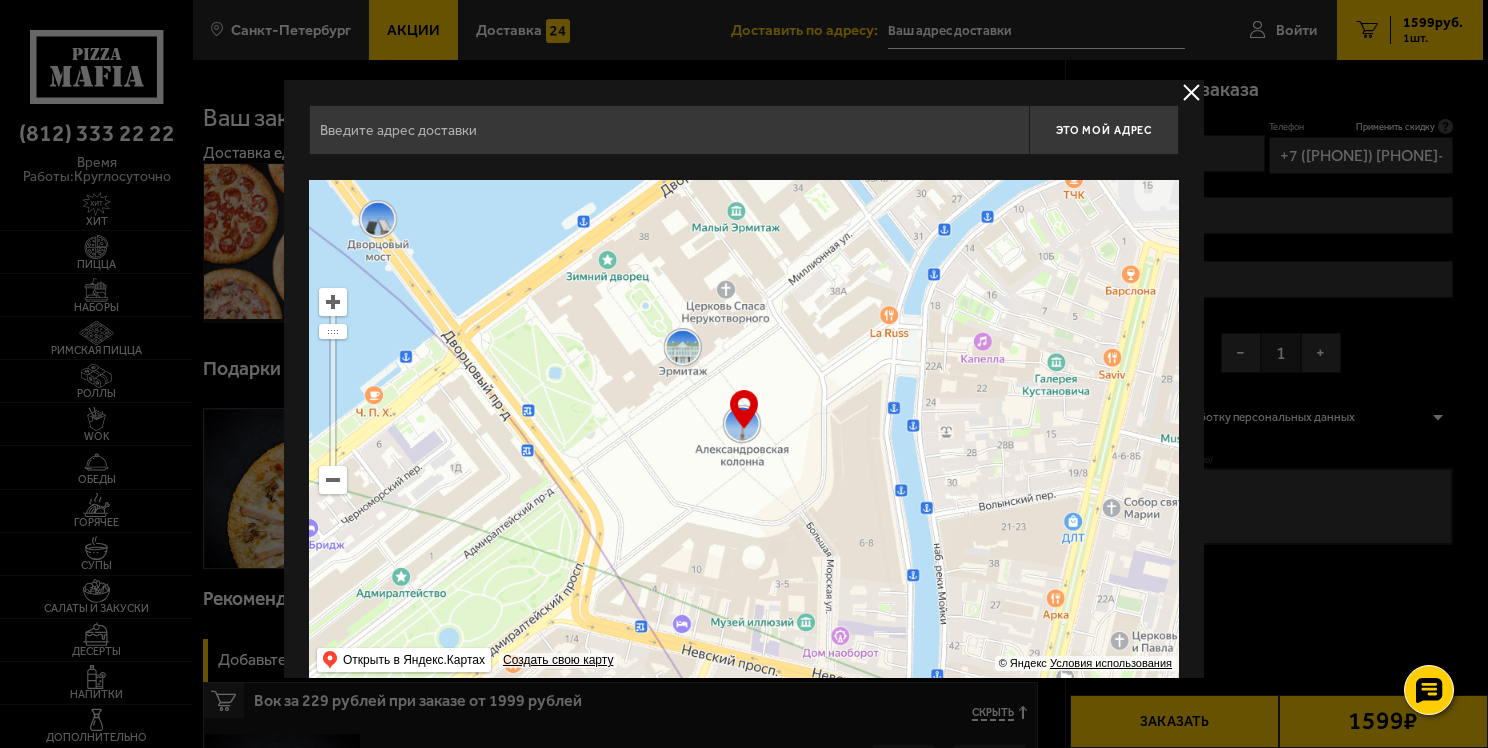 click at bounding box center (669, 130) 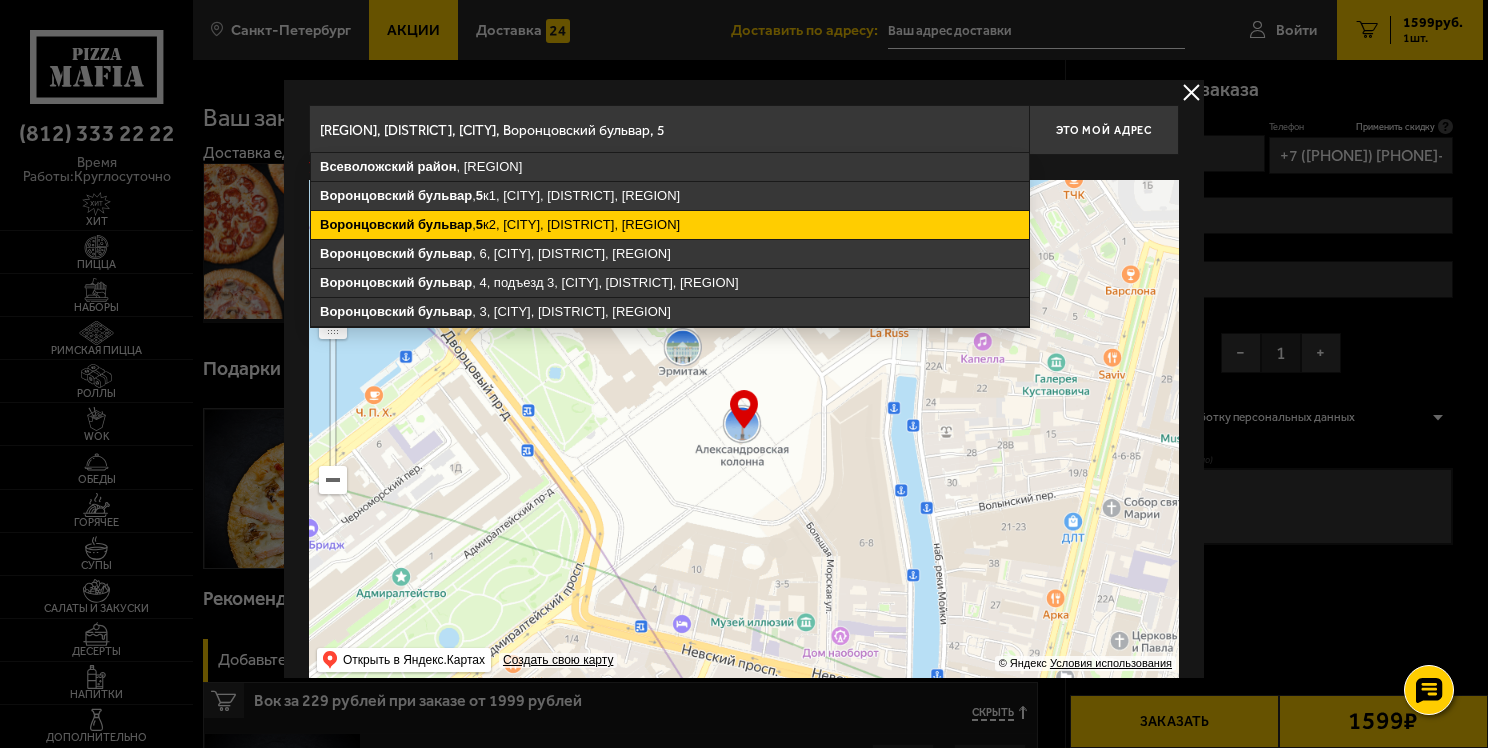 click on "Воронцовский   бульвар ,  5 к2, [CITY], [DISTRICT], [REGION]" at bounding box center [670, 225] 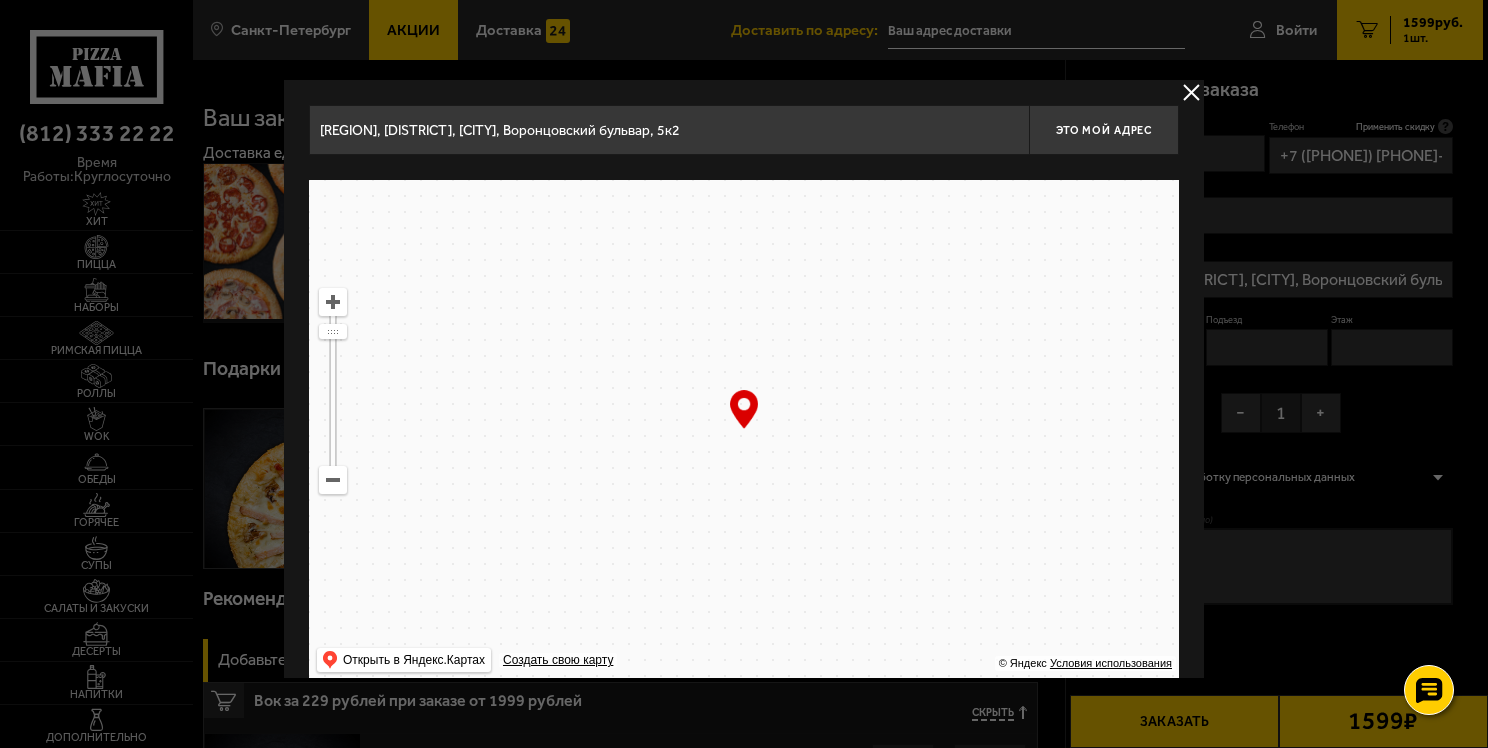click on "[REGION], [DISTRICT], [CITY], Воронцовский бульвар, 5к2" at bounding box center [669, 130] 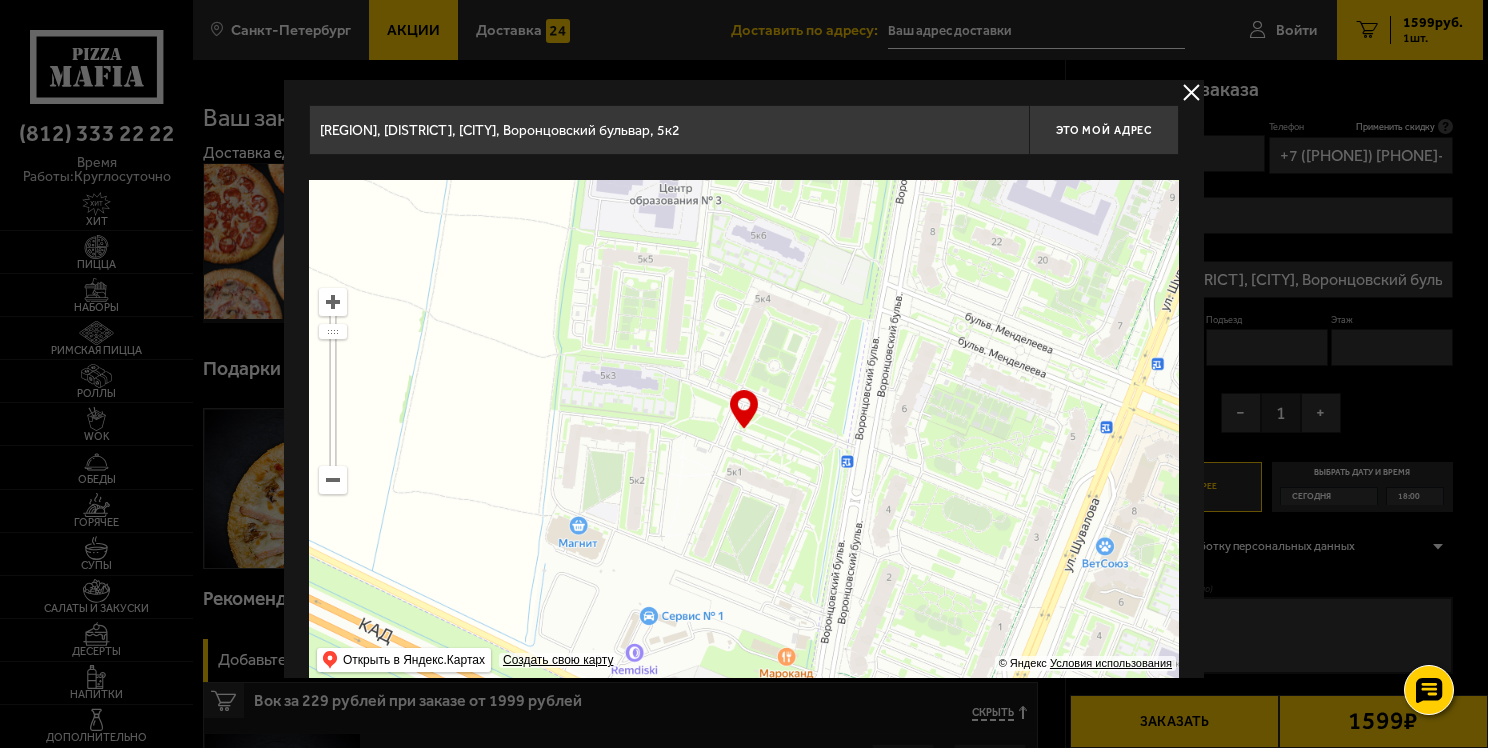 drag, startPoint x: 865, startPoint y: 502, endPoint x: 749, endPoint y: 529, distance: 119.1008 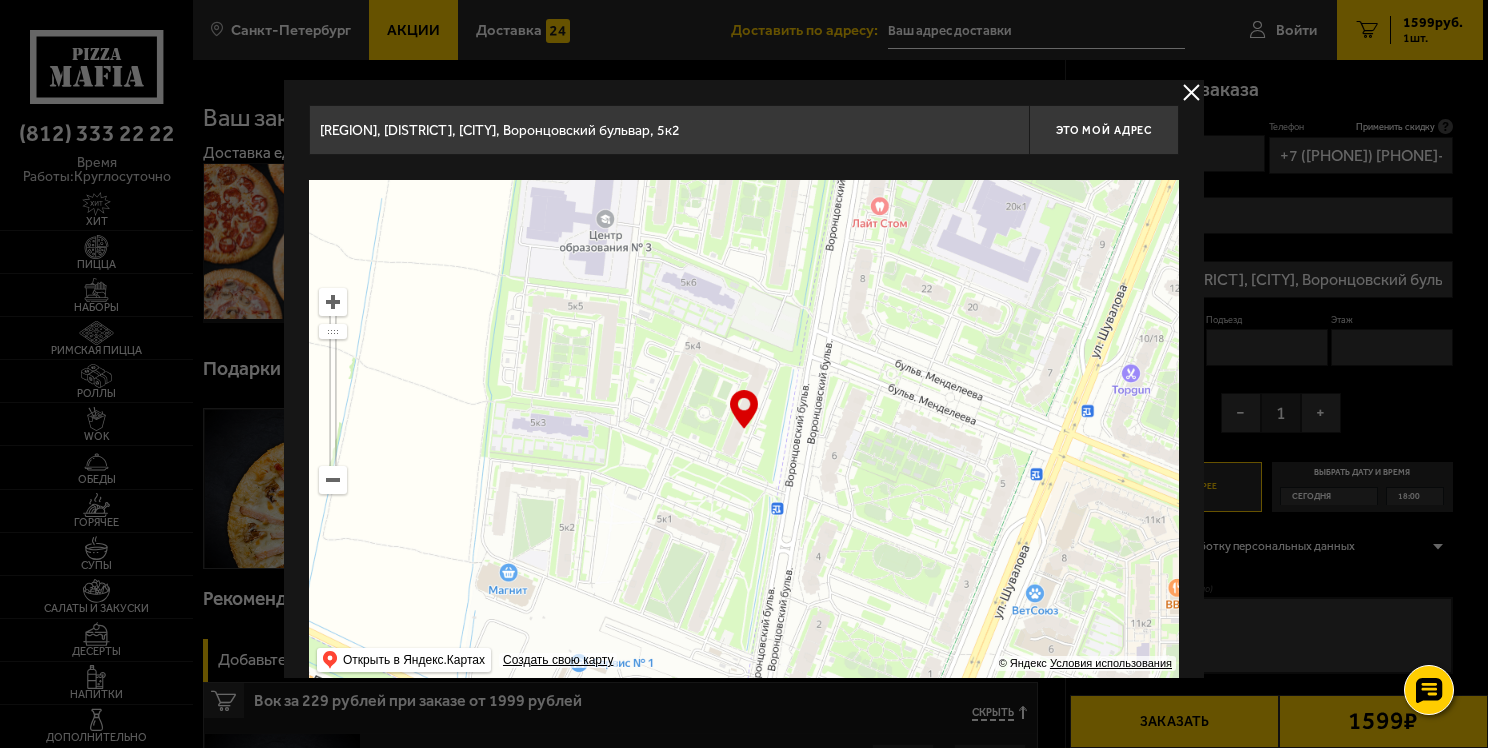 type on "[REGION], [DISTRICT], [CITY], Воронцовский бульвар, 5к4" 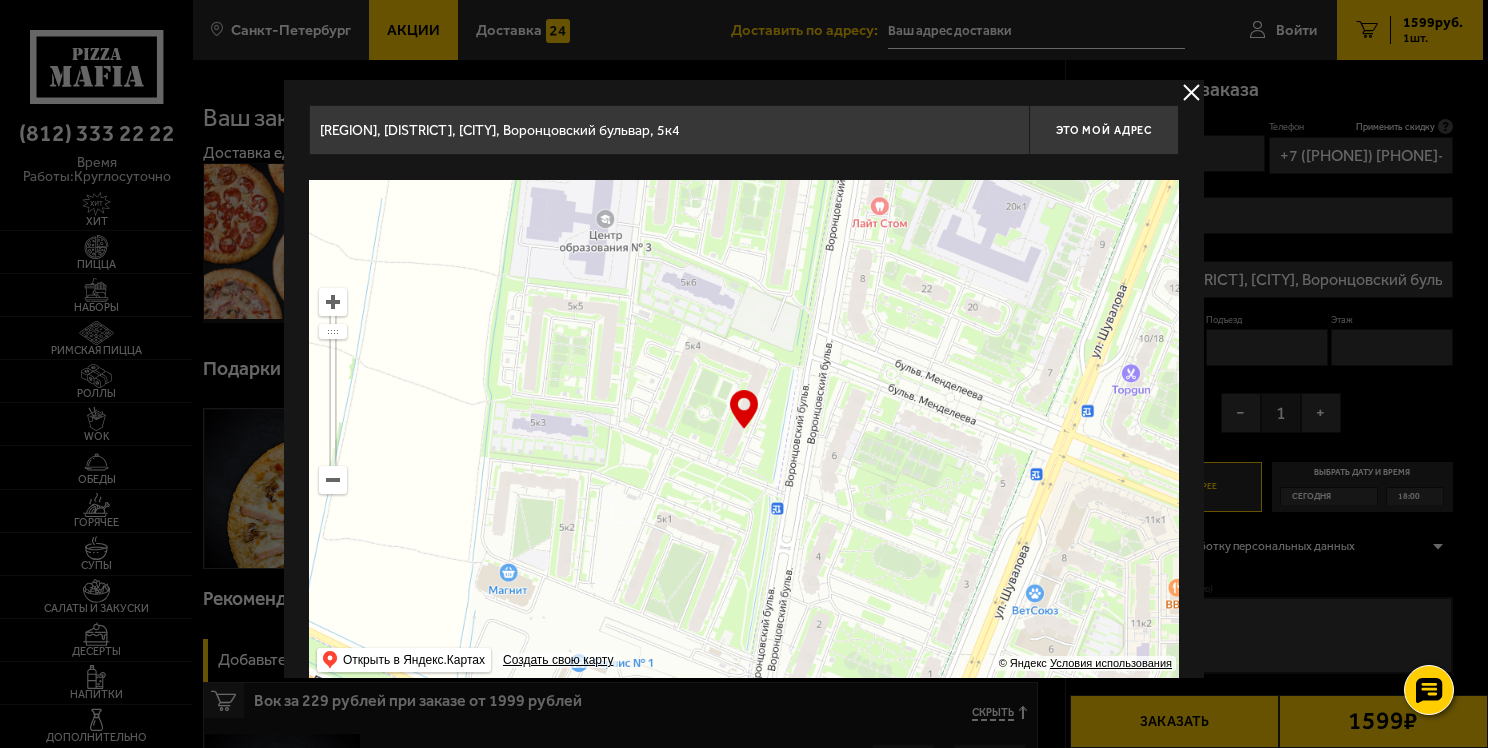 drag, startPoint x: 747, startPoint y: 411, endPoint x: 752, endPoint y: 395, distance: 16.763054 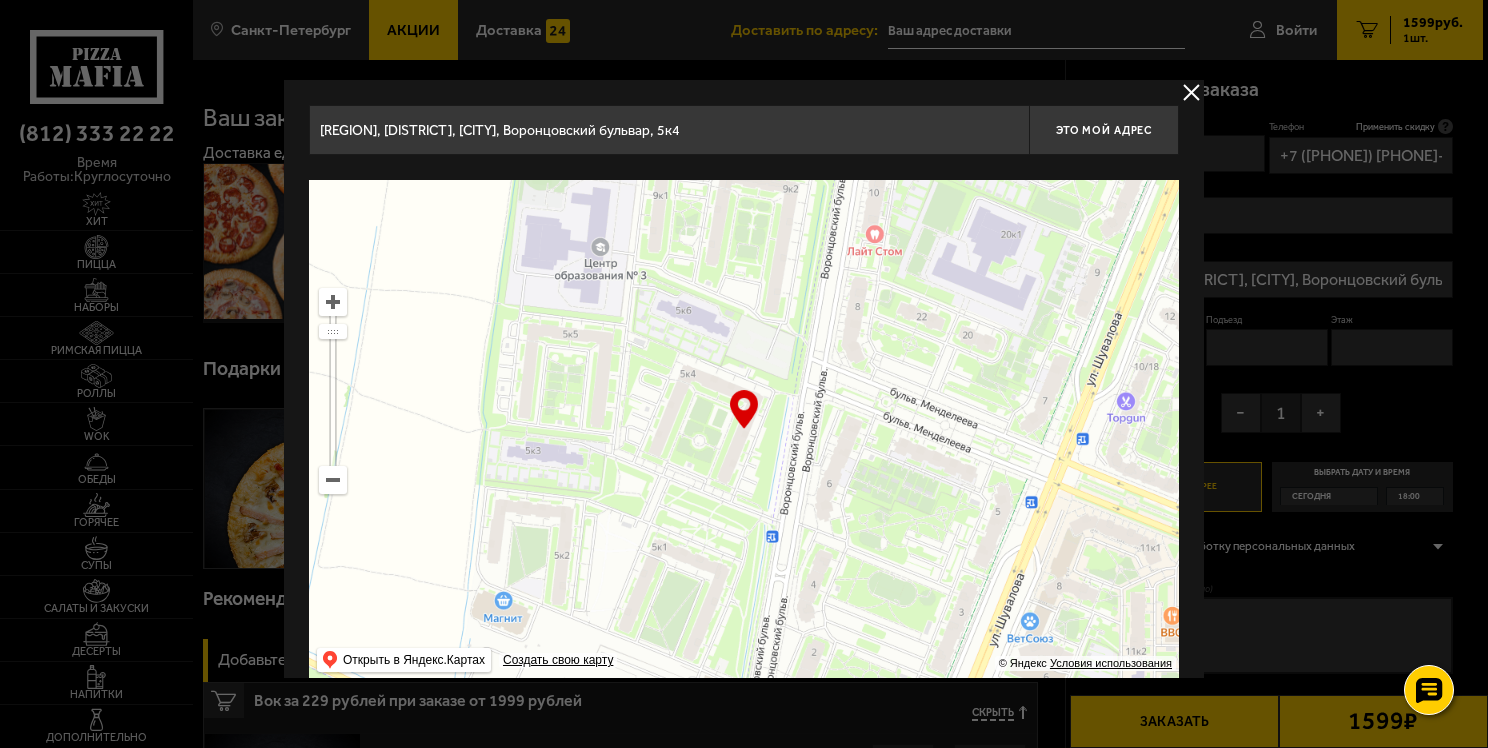 drag, startPoint x: 781, startPoint y: 329, endPoint x: 776, endPoint y: 357, distance: 28.442924 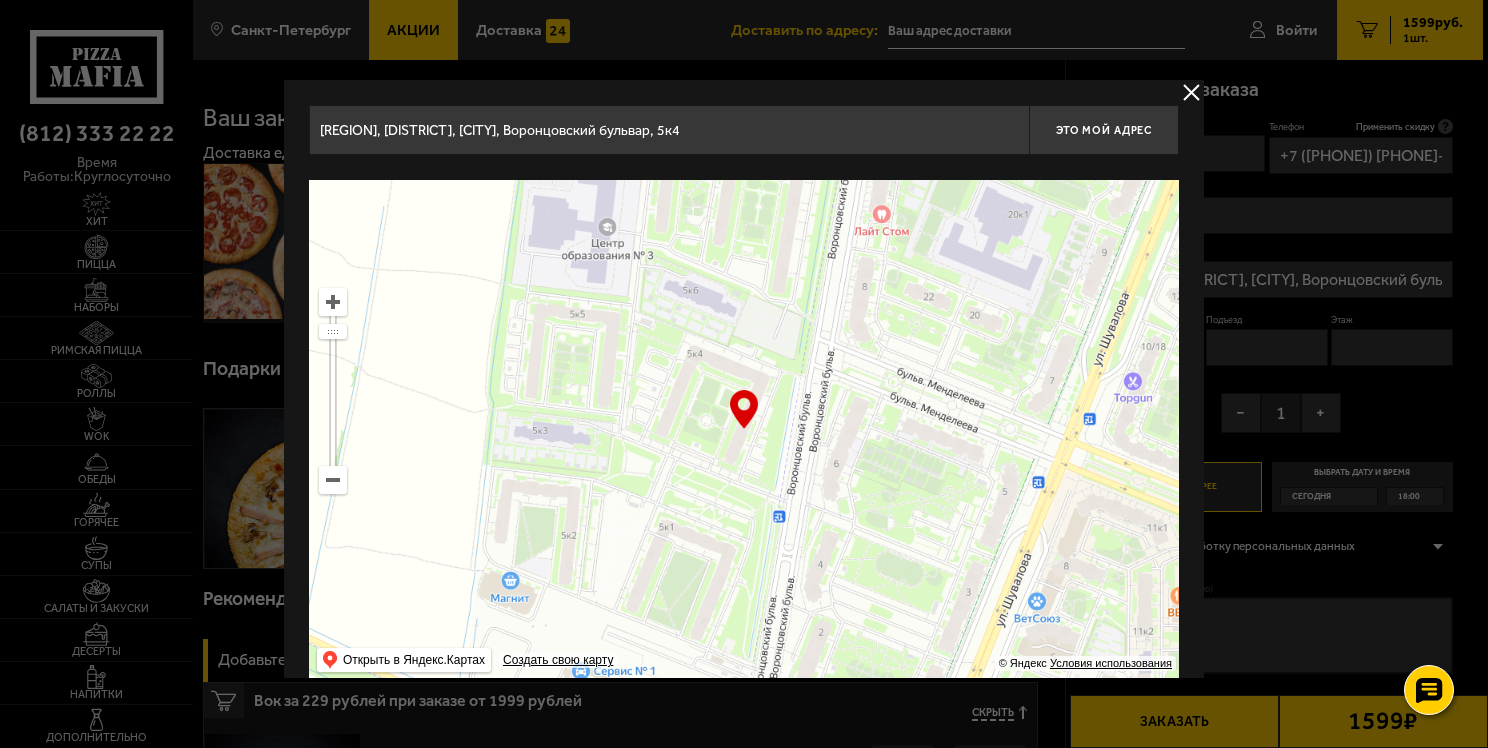 drag, startPoint x: 729, startPoint y: 460, endPoint x: 736, endPoint y: 440, distance: 21.189621 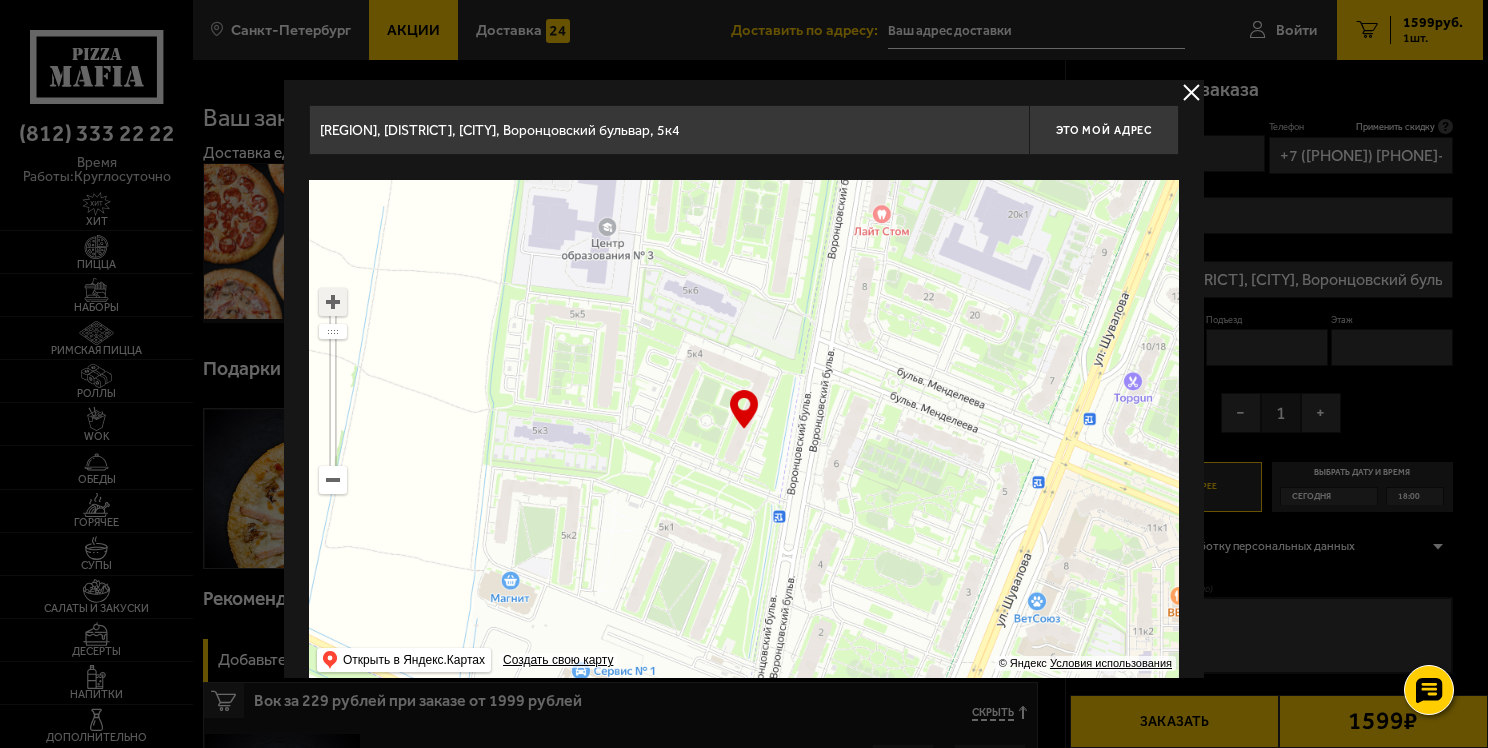 click at bounding box center [333, 302] 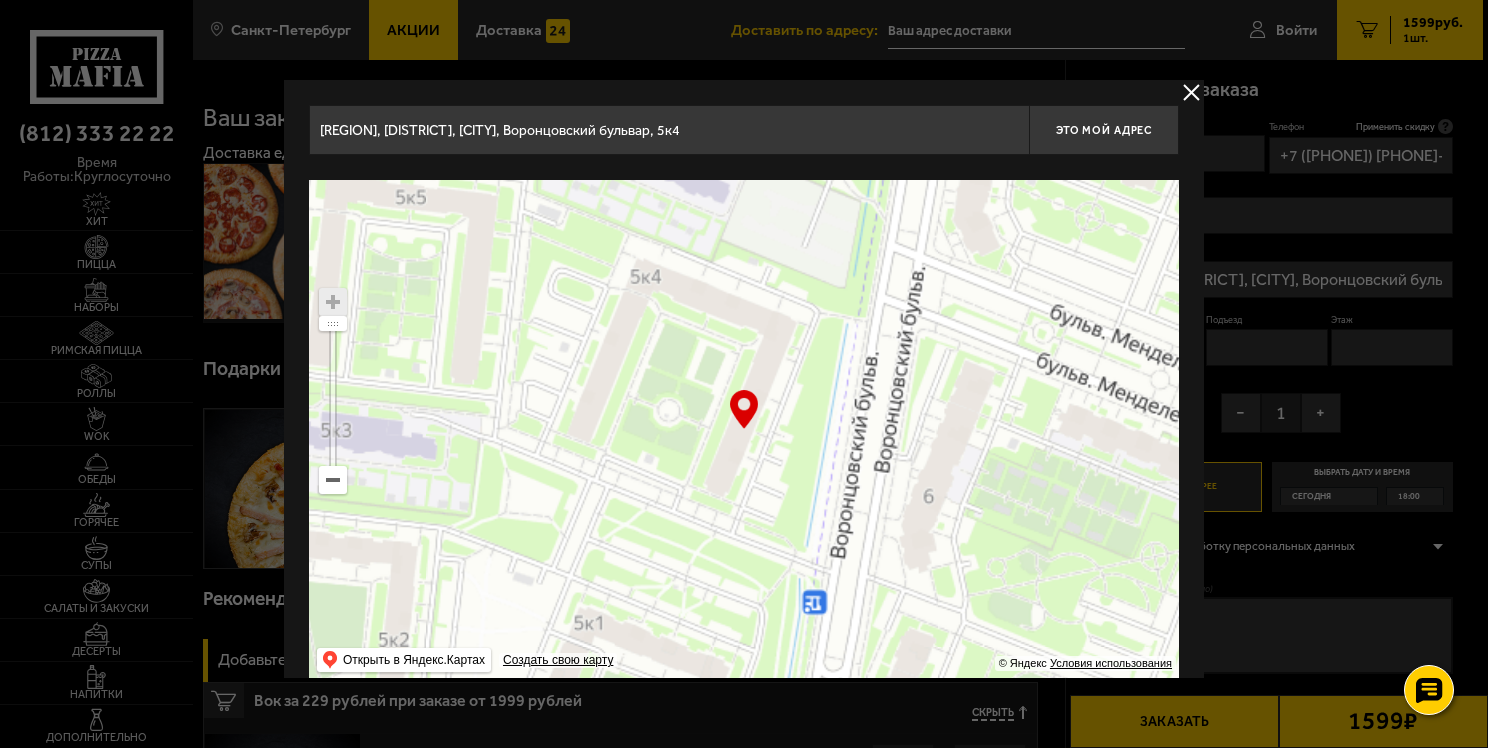 click at bounding box center [333, 302] 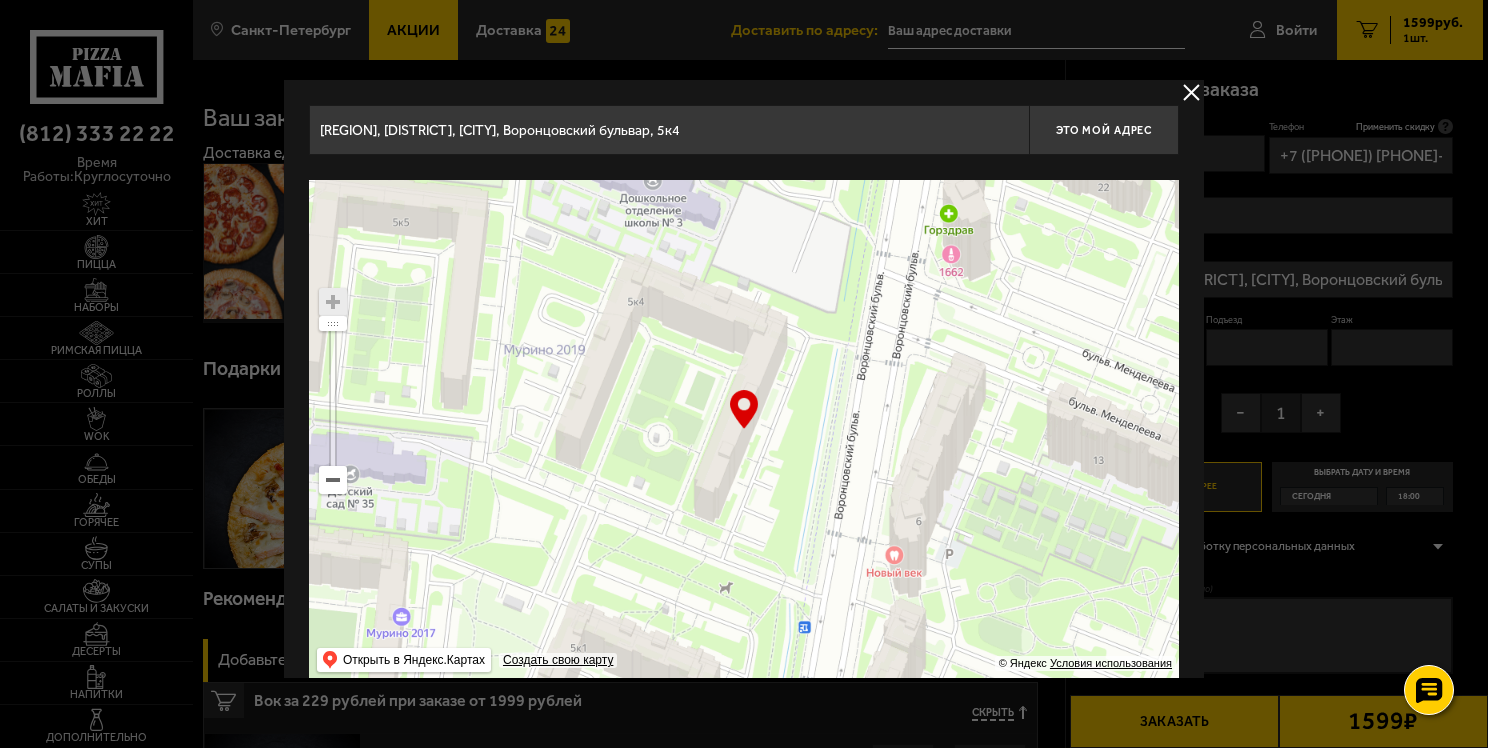 drag, startPoint x: 814, startPoint y: 416, endPoint x: 804, endPoint y: 441, distance: 26.925823 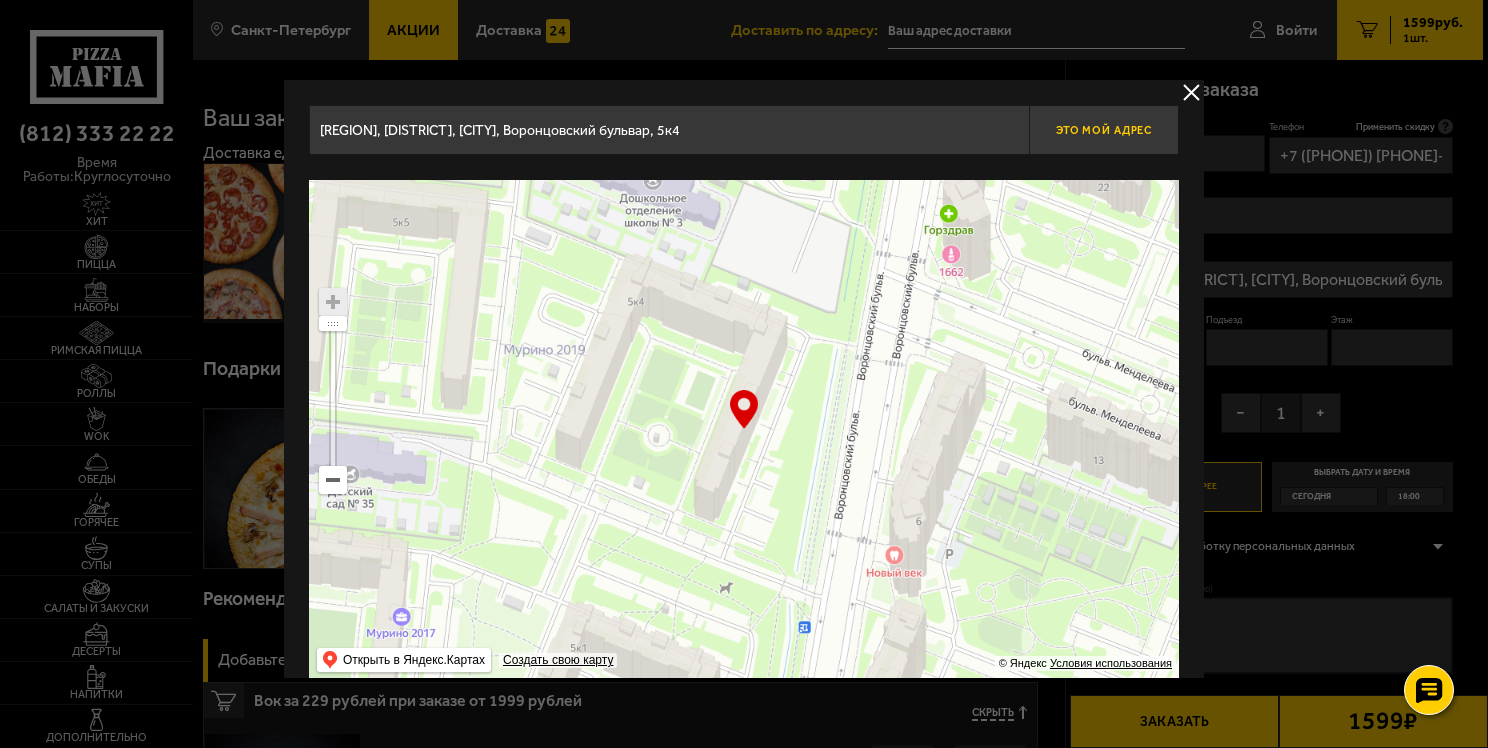 click on "Это мой адрес" at bounding box center [1104, 130] 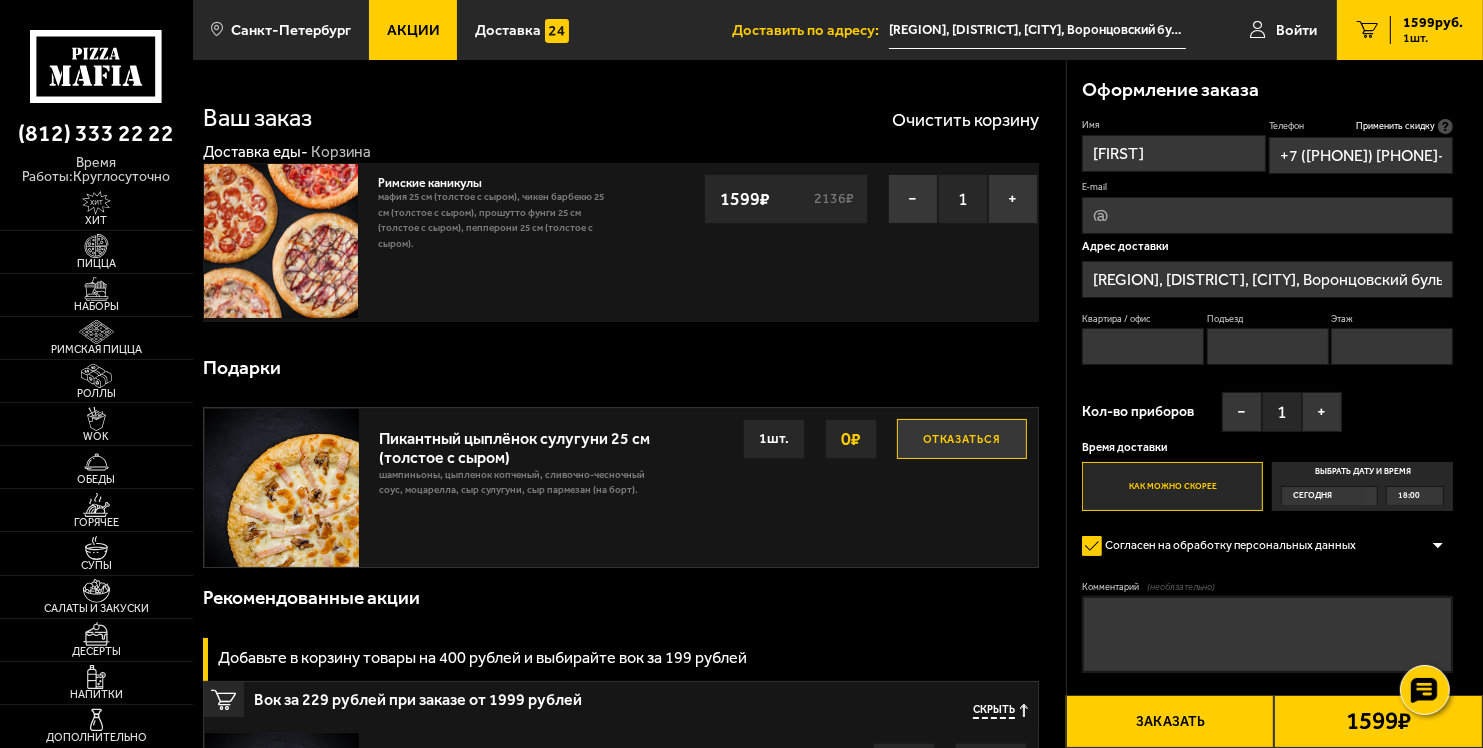 click on "Квартира / офис" at bounding box center [1143, 346] 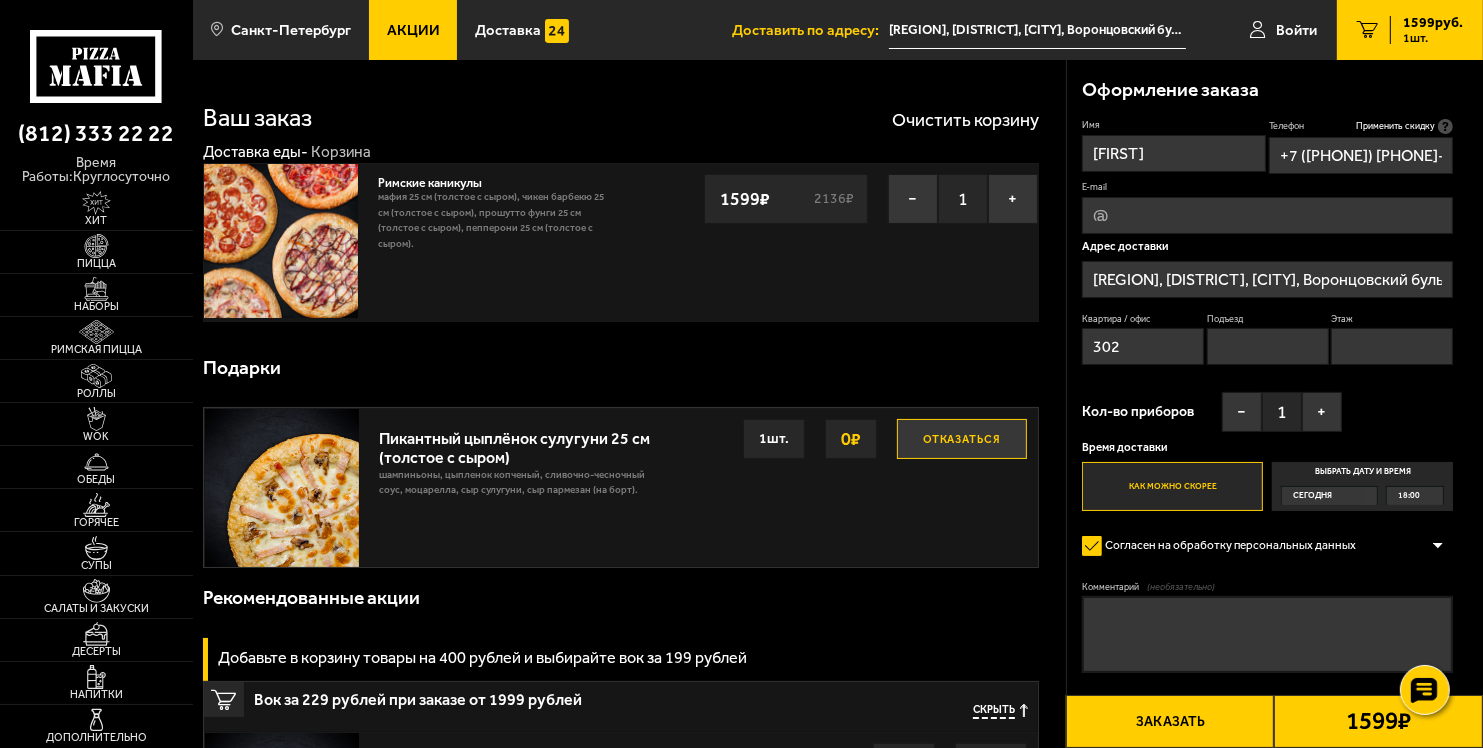 type on "302" 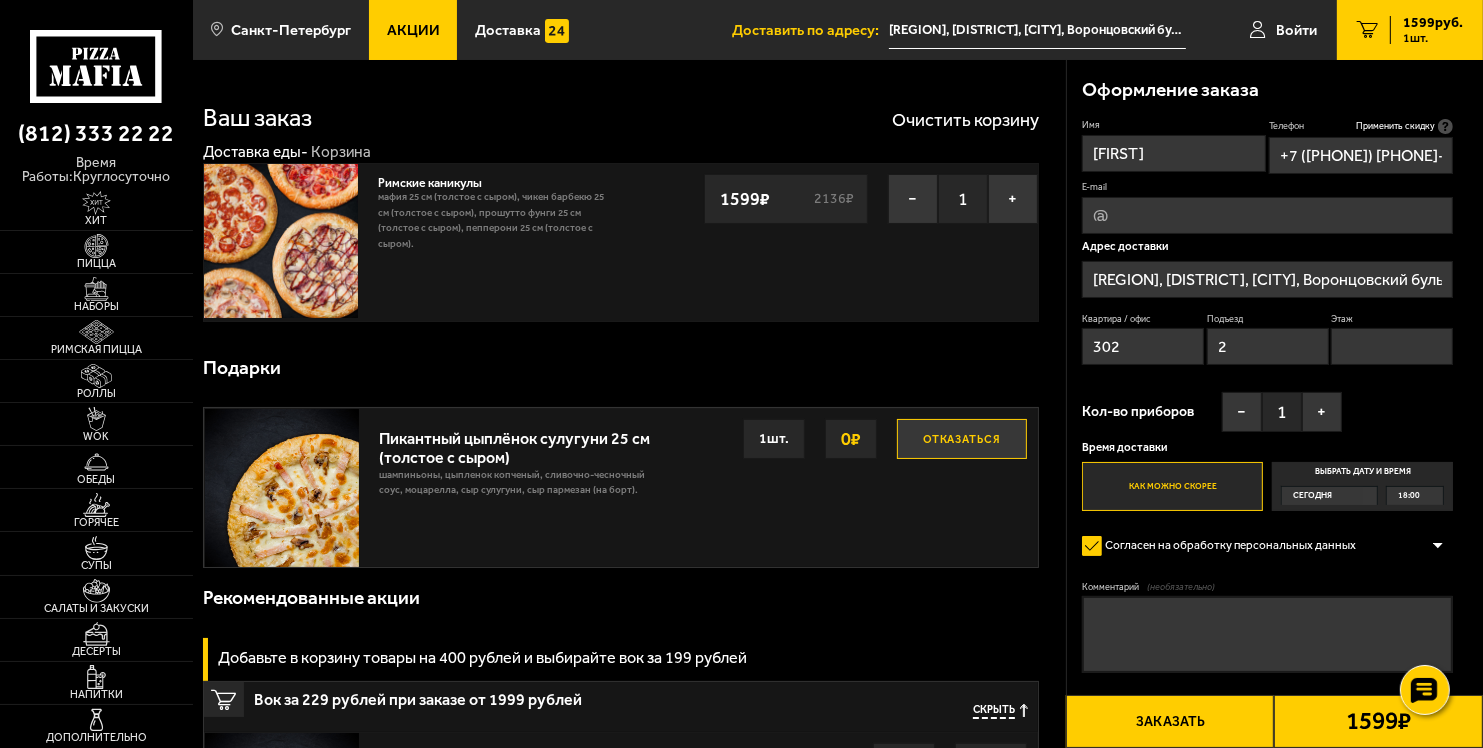 type on "2" 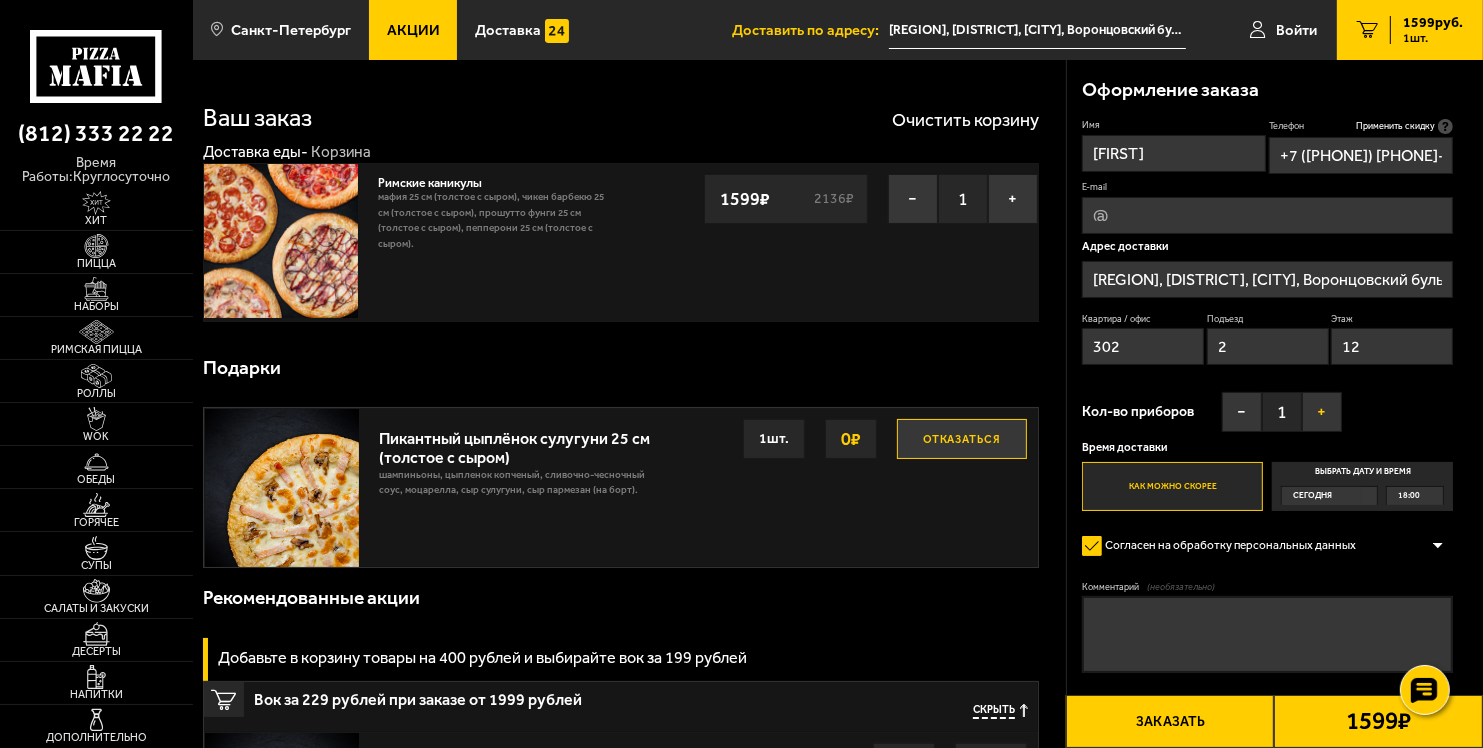 type on "12" 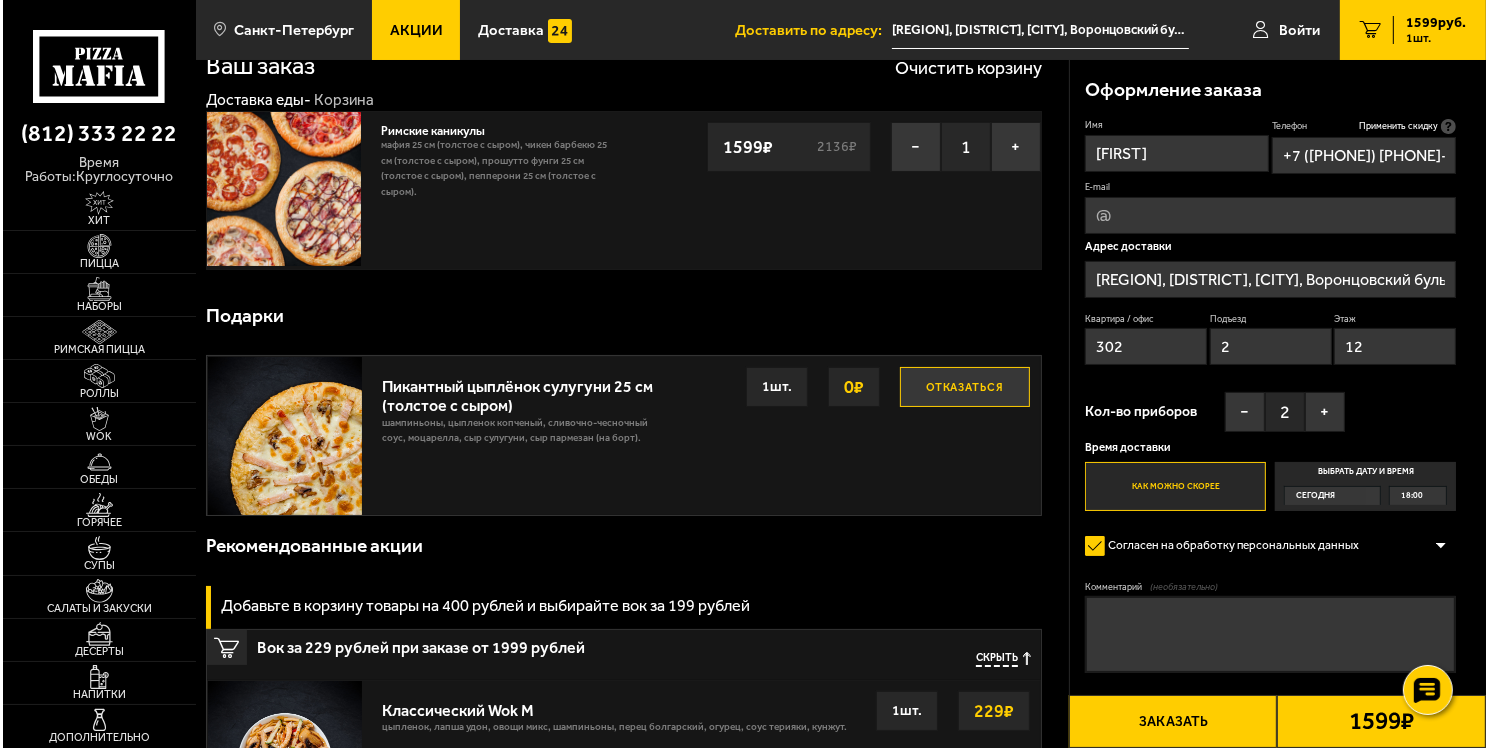 scroll, scrollTop: 100, scrollLeft: 0, axis: vertical 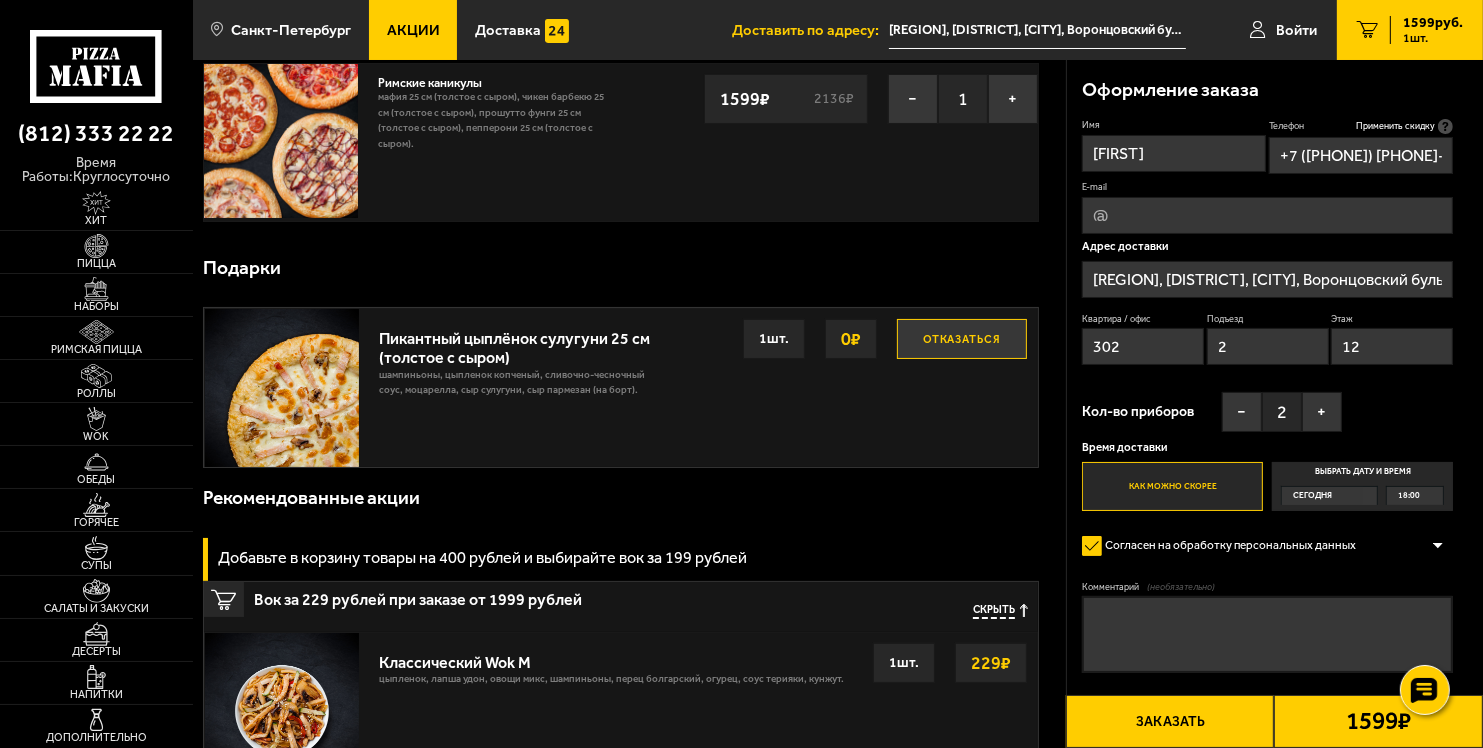 click on "Заказать" at bounding box center (1170, 721) 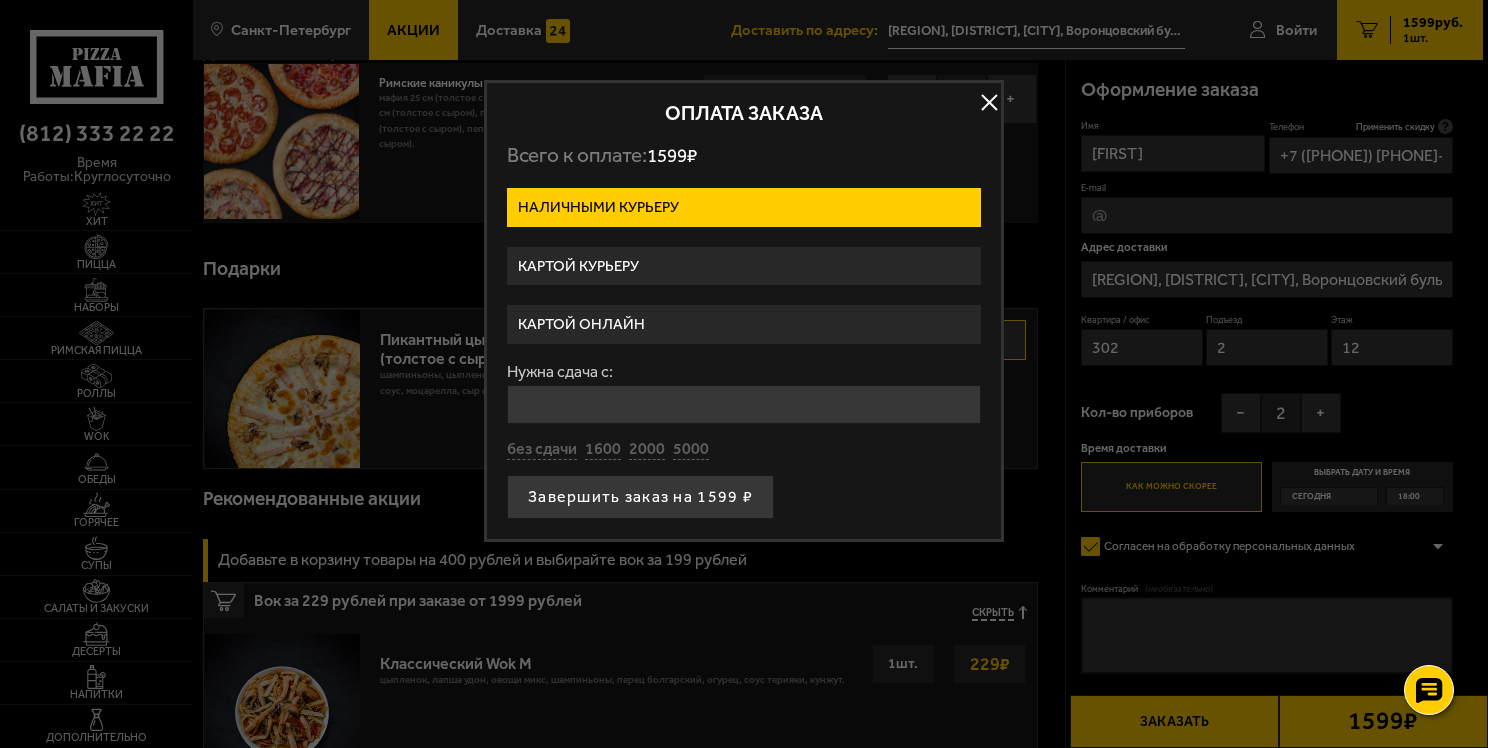 click on "Картой онлайн" at bounding box center [744, 324] 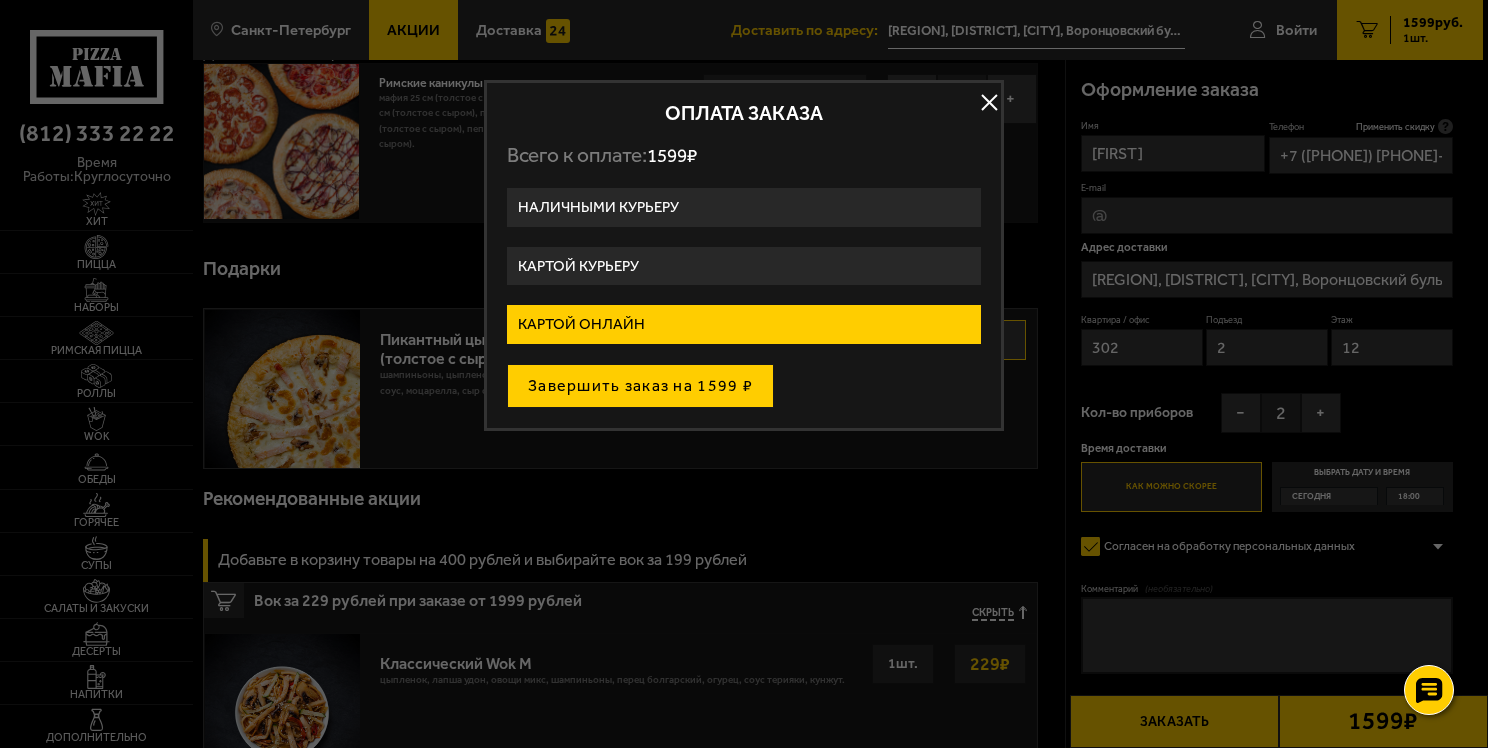 click on "Завершить заказ на 1599 ₽" at bounding box center [640, 386] 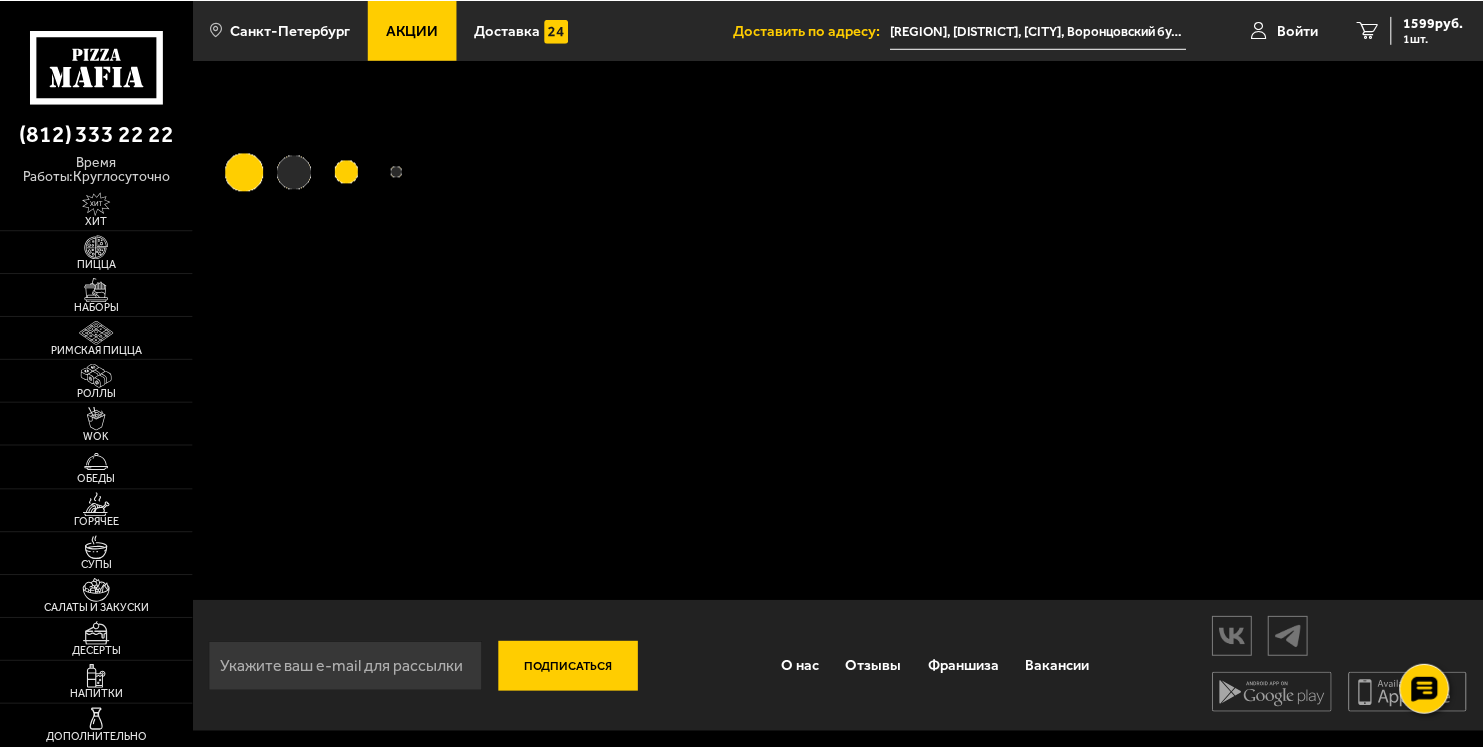 scroll, scrollTop: 0, scrollLeft: 0, axis: both 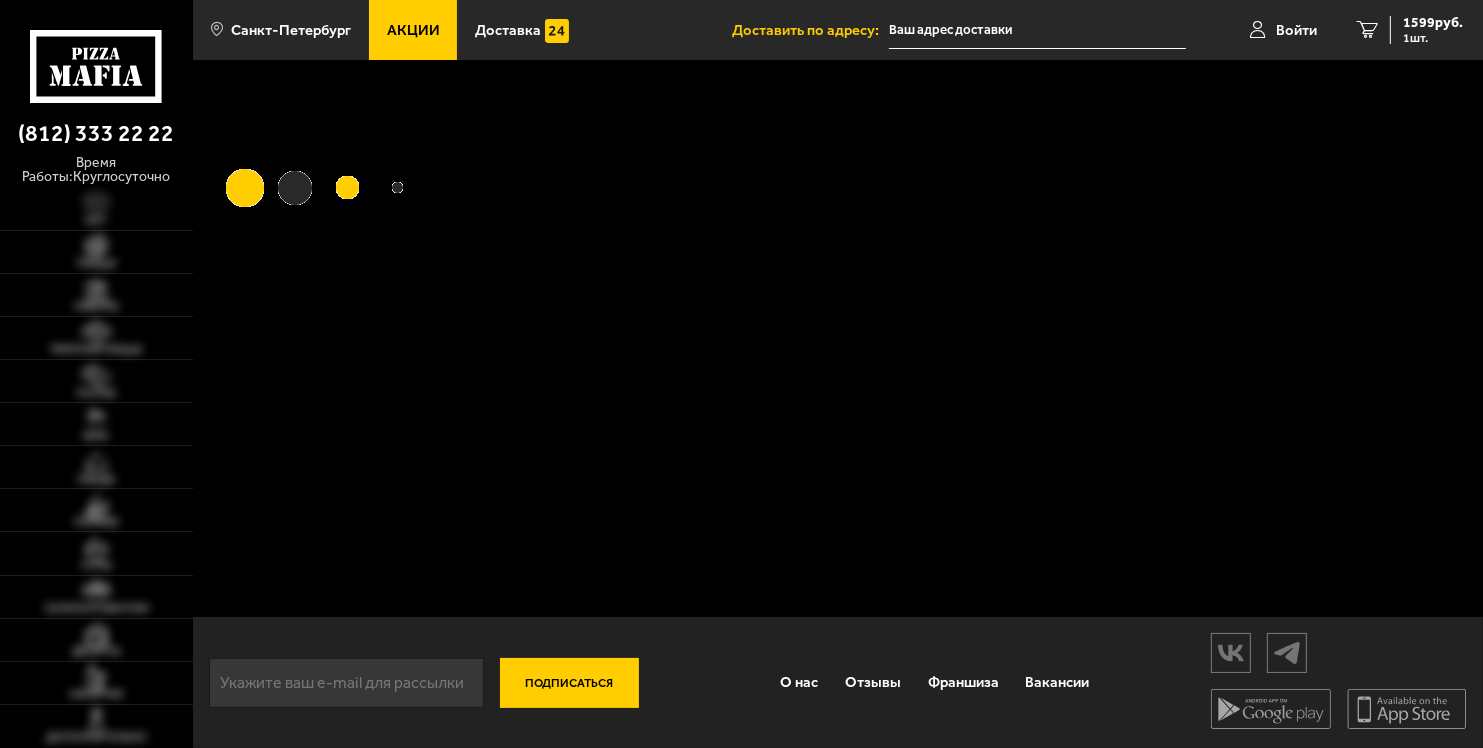 type on "[REGION], [DISTRICT] район, [CITY], [STREET], [BUILDING]" 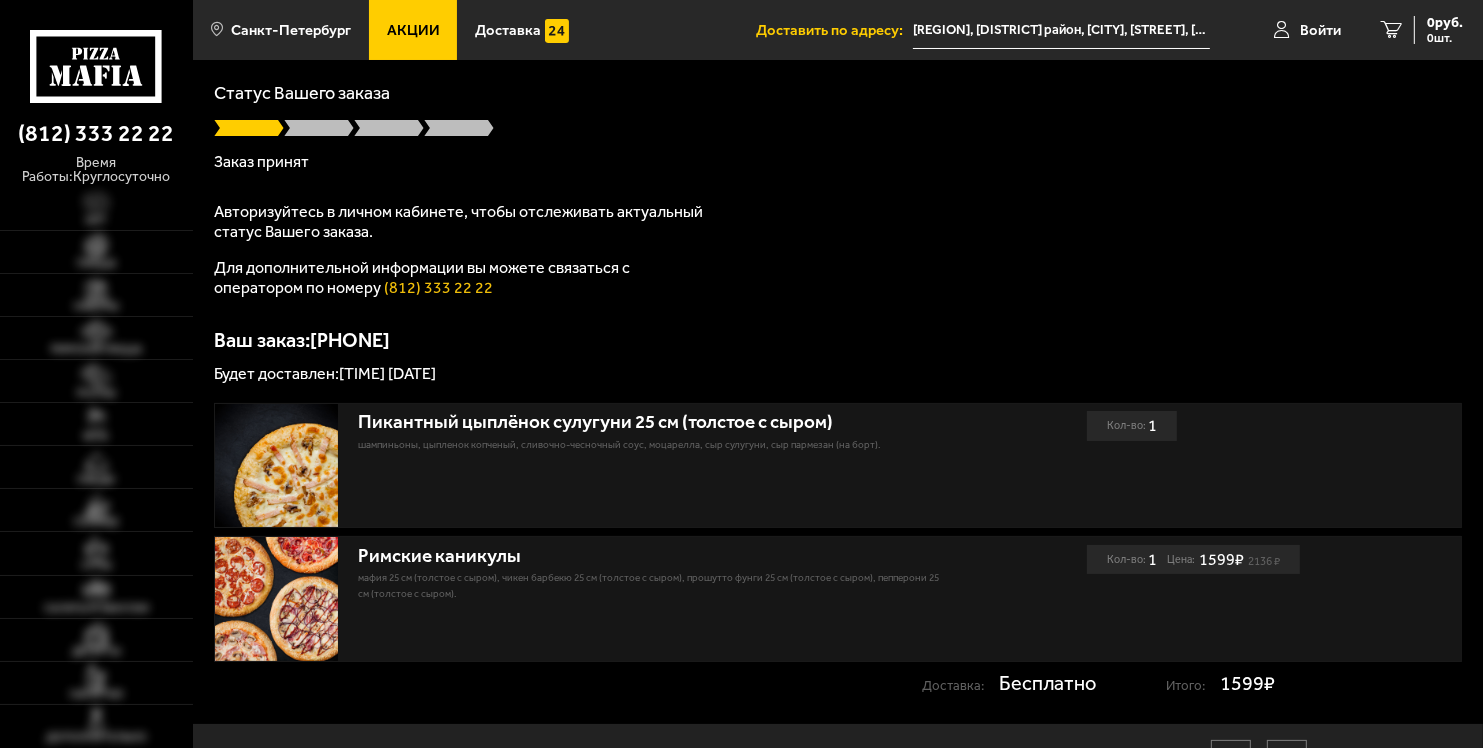 scroll, scrollTop: 0, scrollLeft: 0, axis: both 